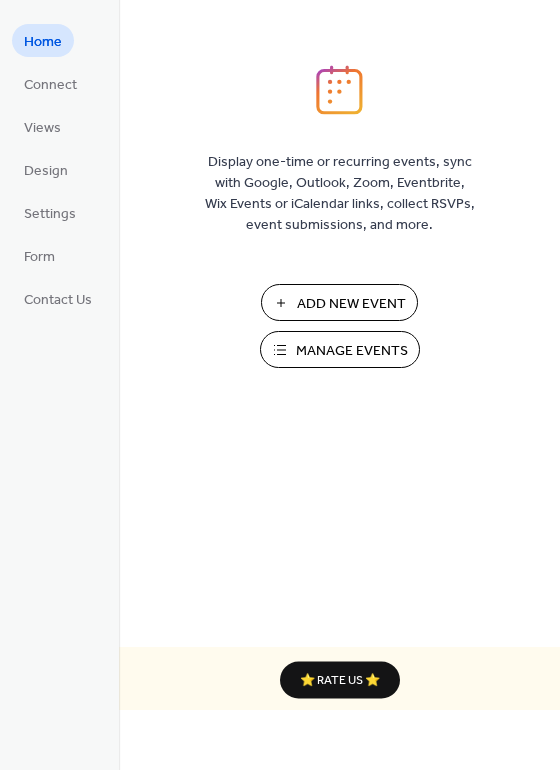 scroll, scrollTop: 0, scrollLeft: 0, axis: both 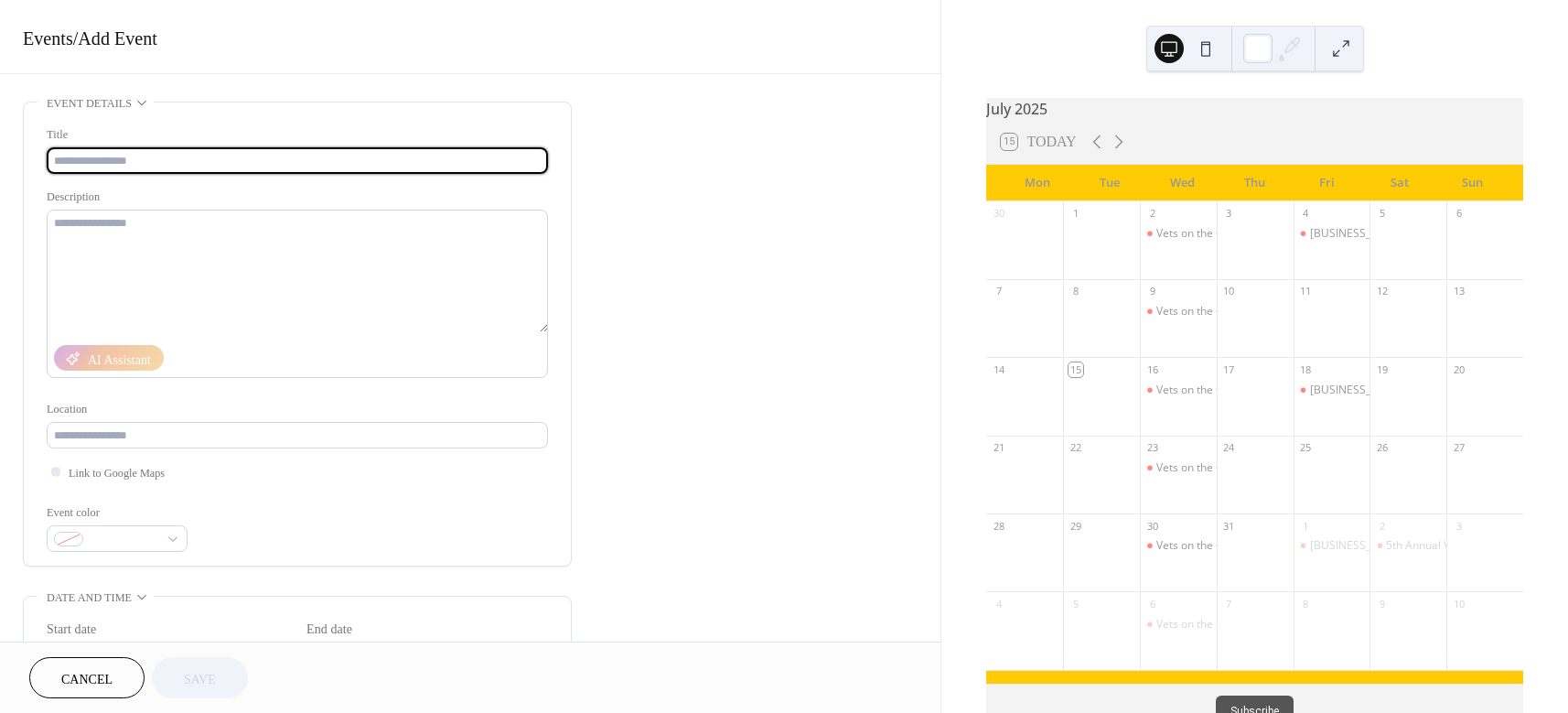 click at bounding box center (297, 160) 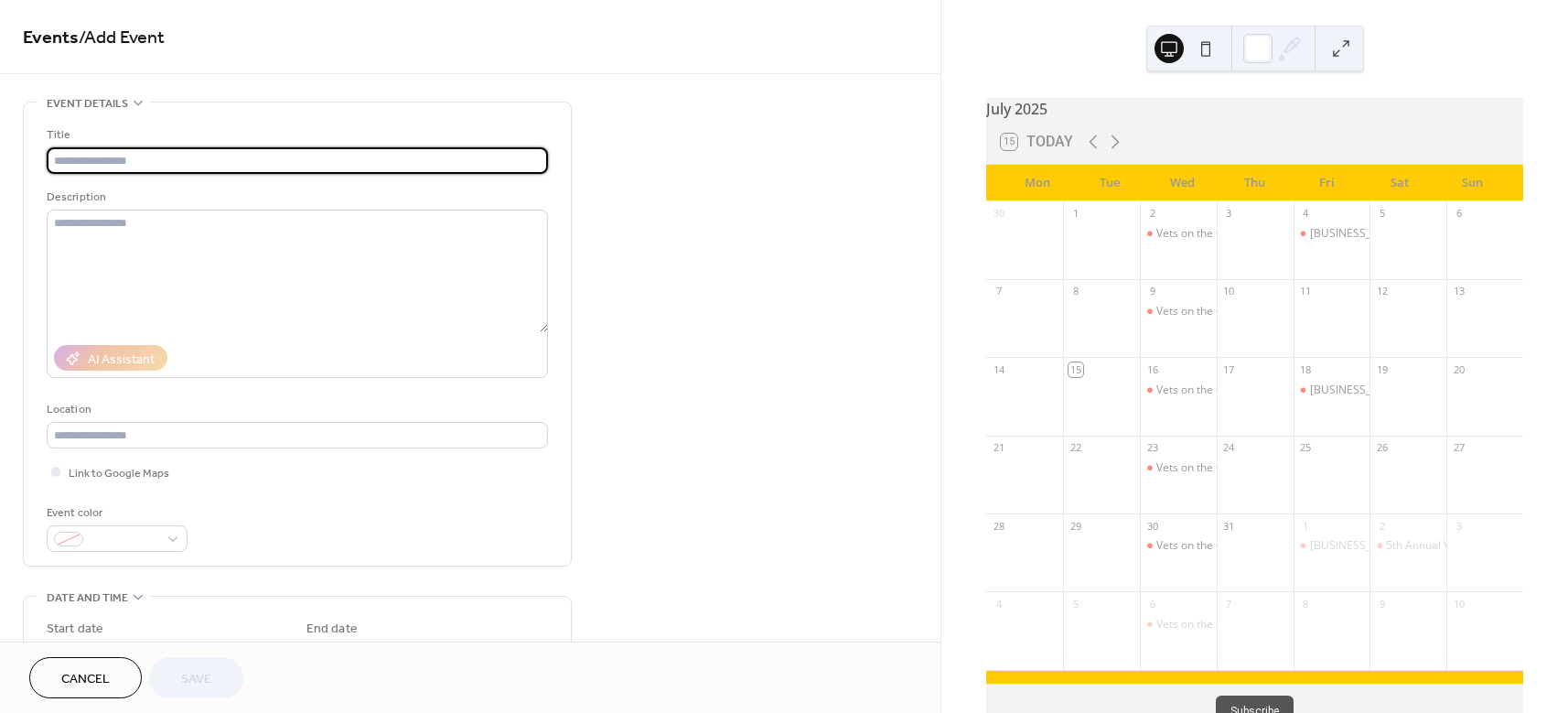paste on "**********" 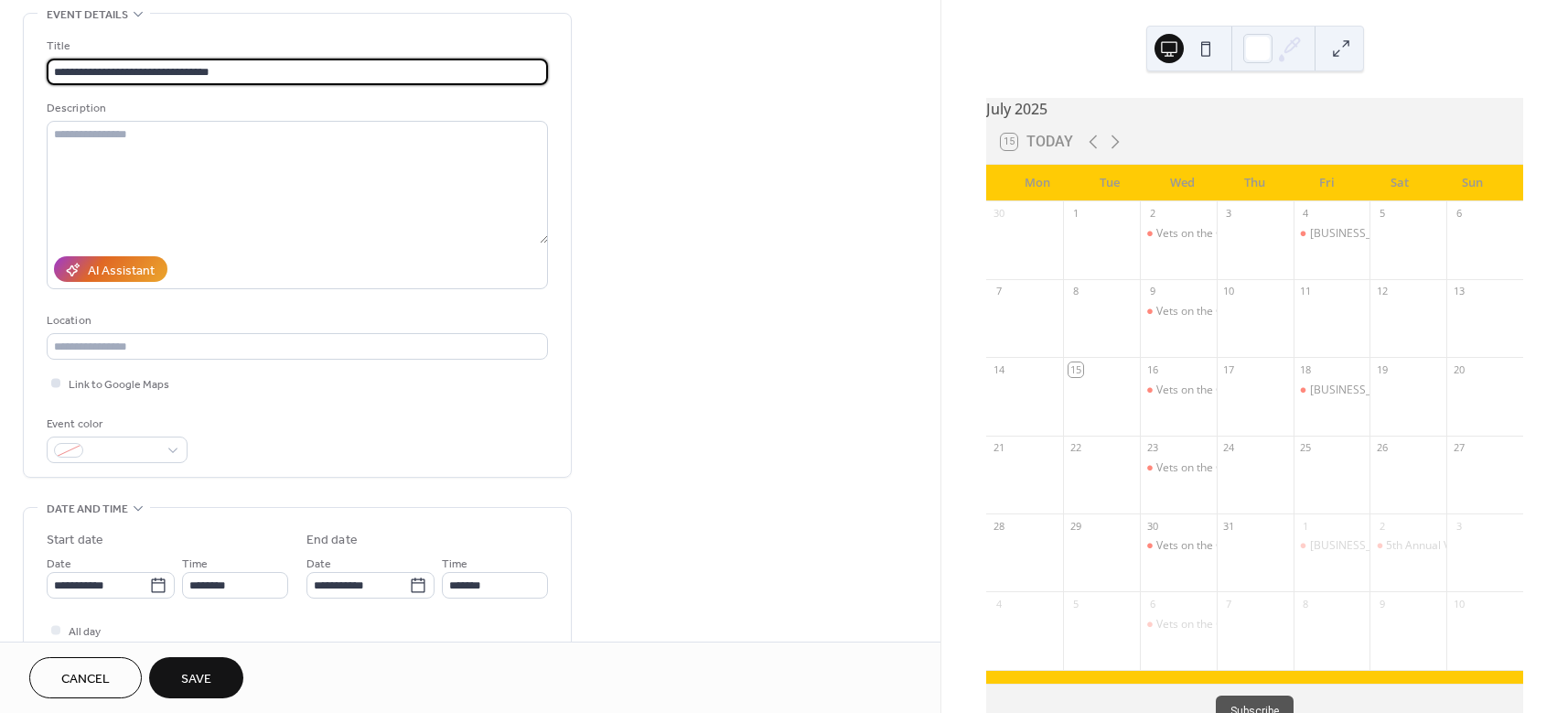 scroll, scrollTop: 102, scrollLeft: 0, axis: vertical 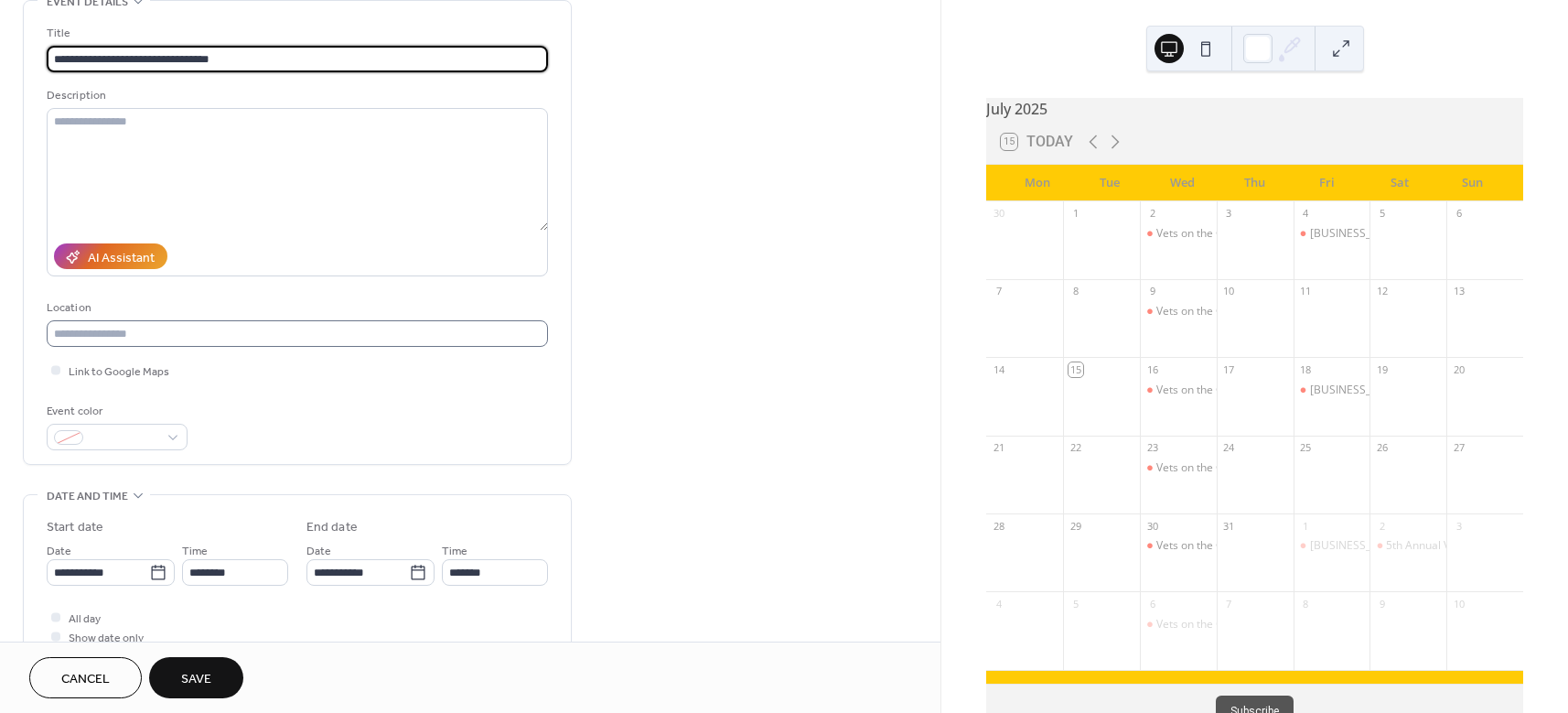 type on "**********" 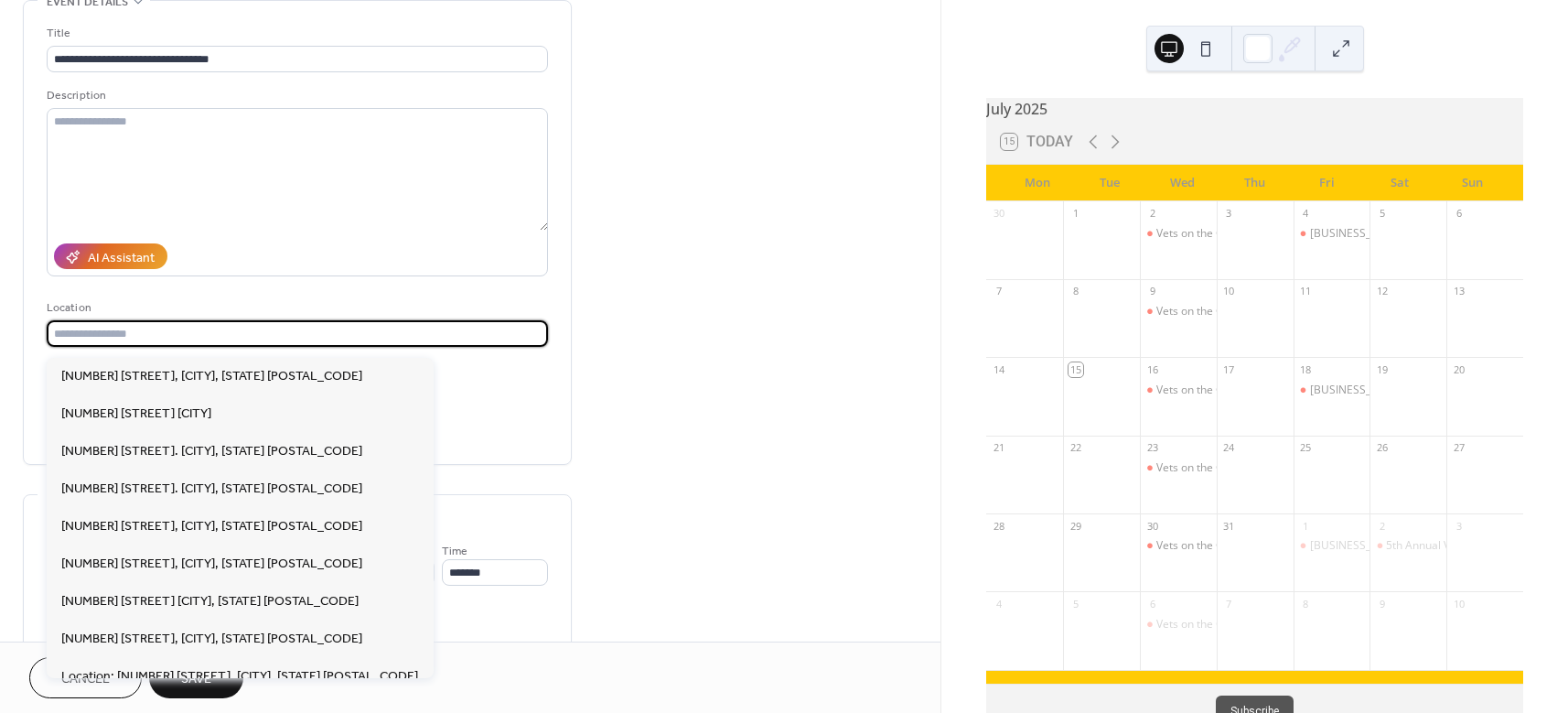 click at bounding box center [297, 333] 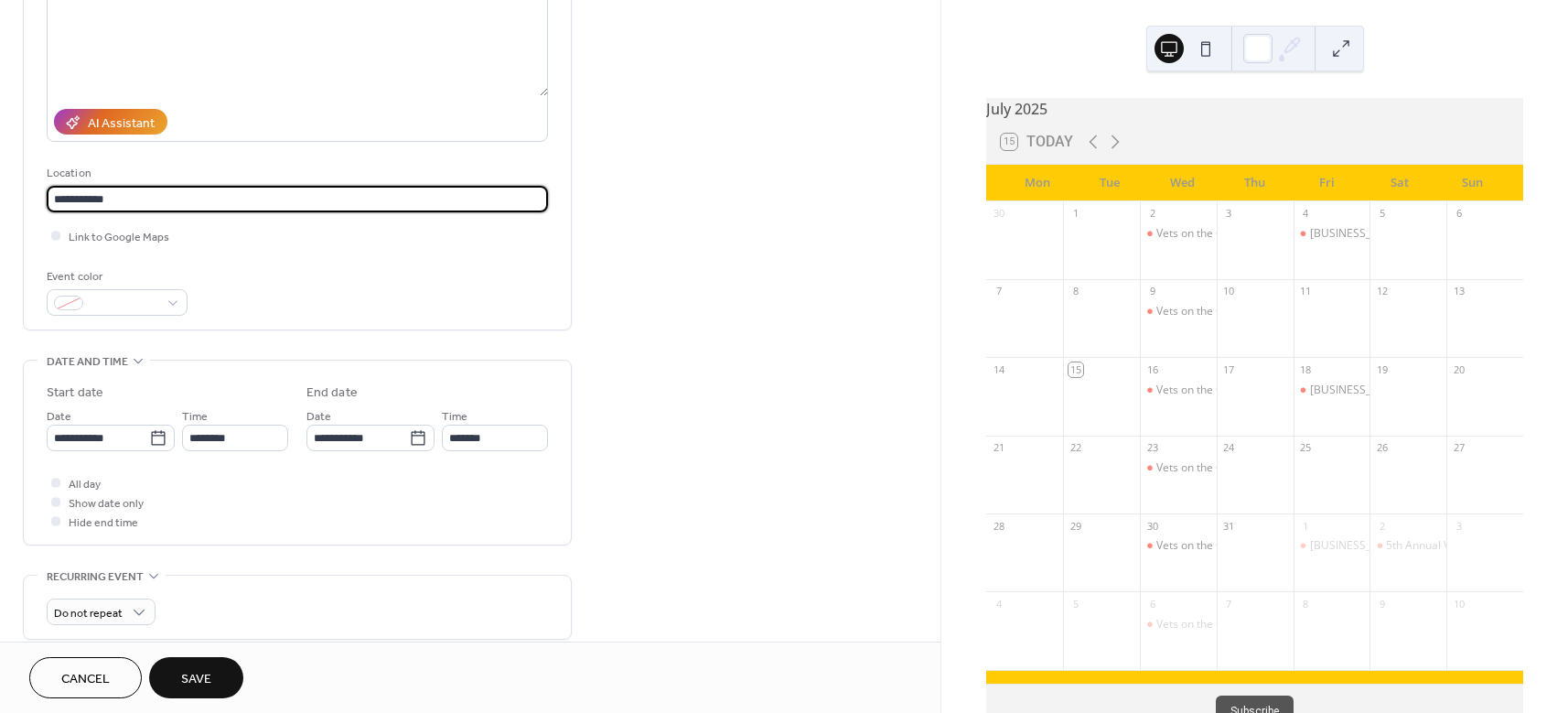 scroll, scrollTop: 247, scrollLeft: 0, axis: vertical 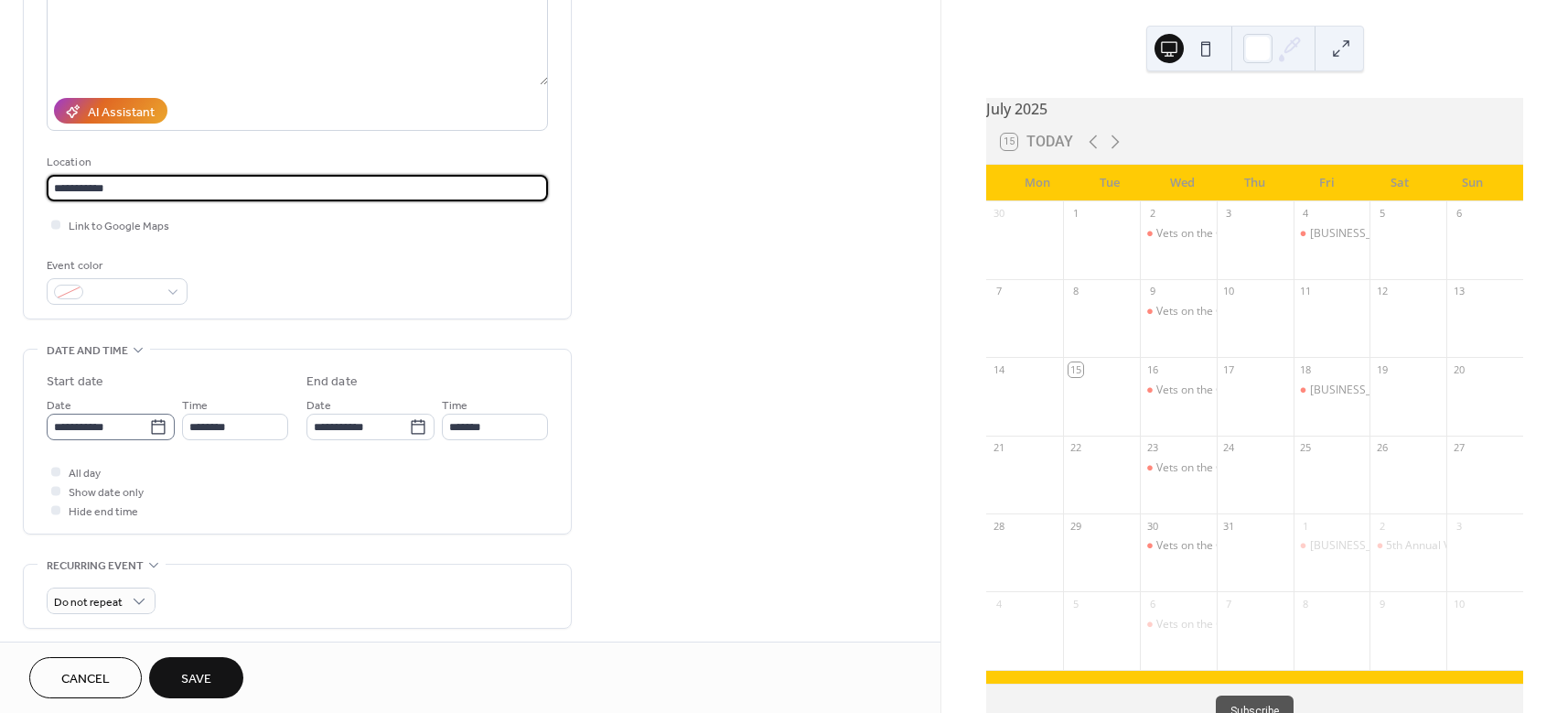 type on "**********" 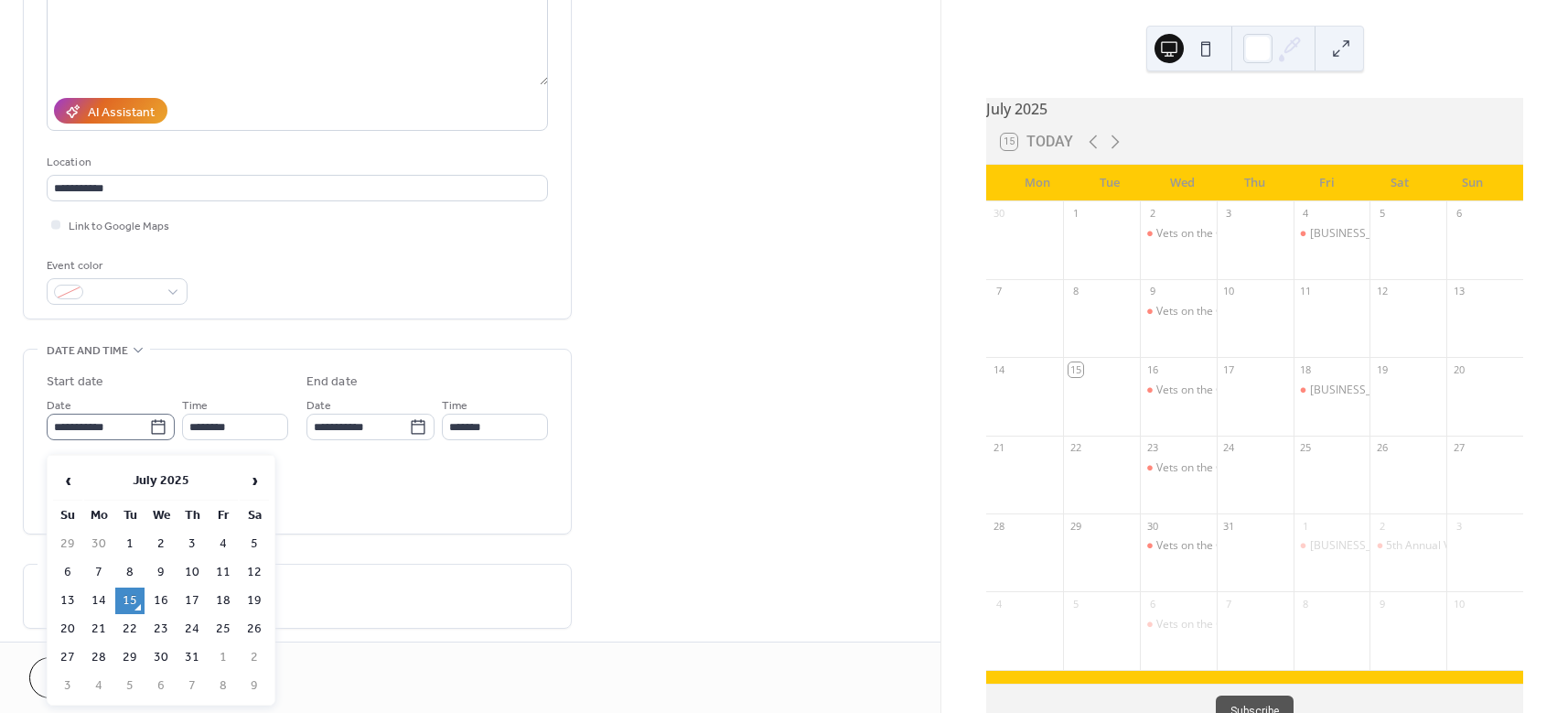 click 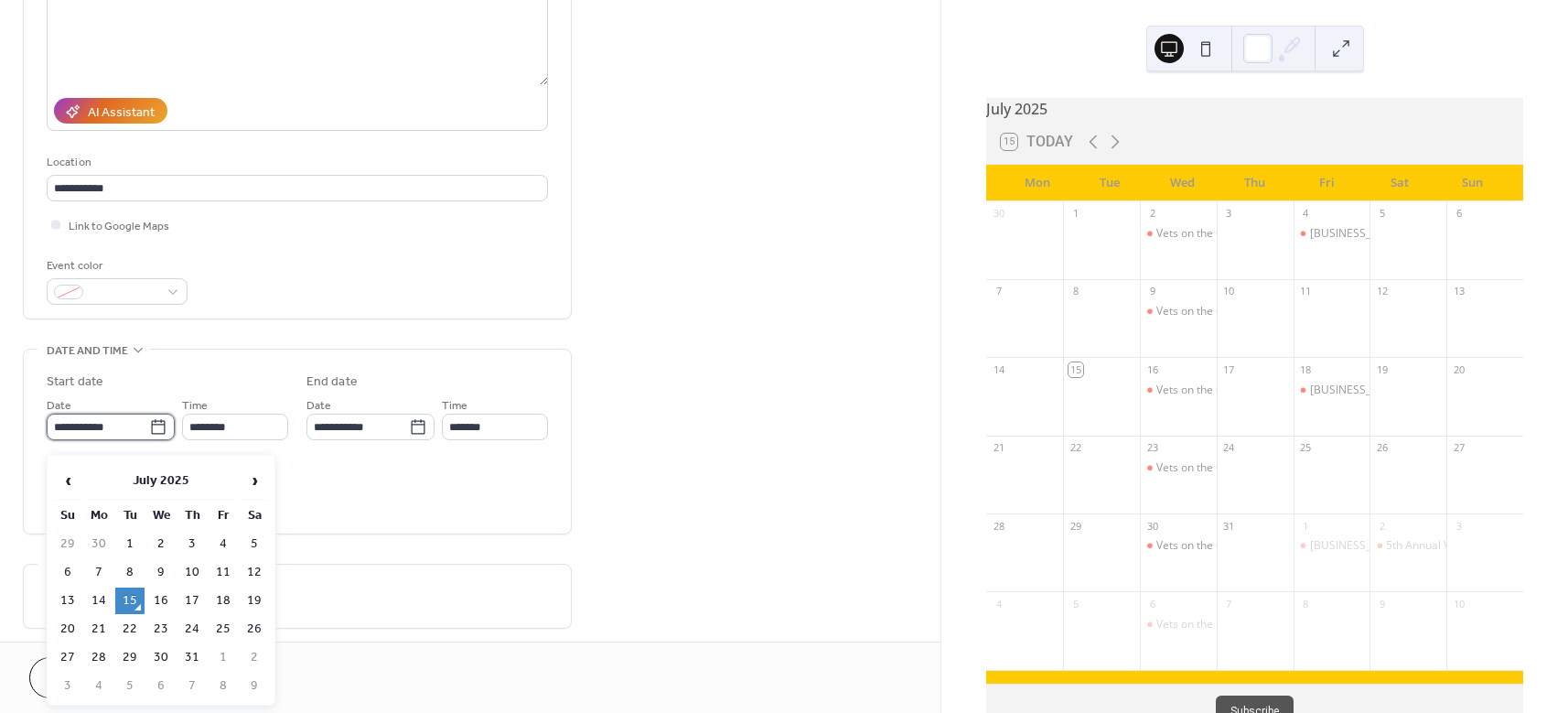 click on "**********" at bounding box center (98, 427) 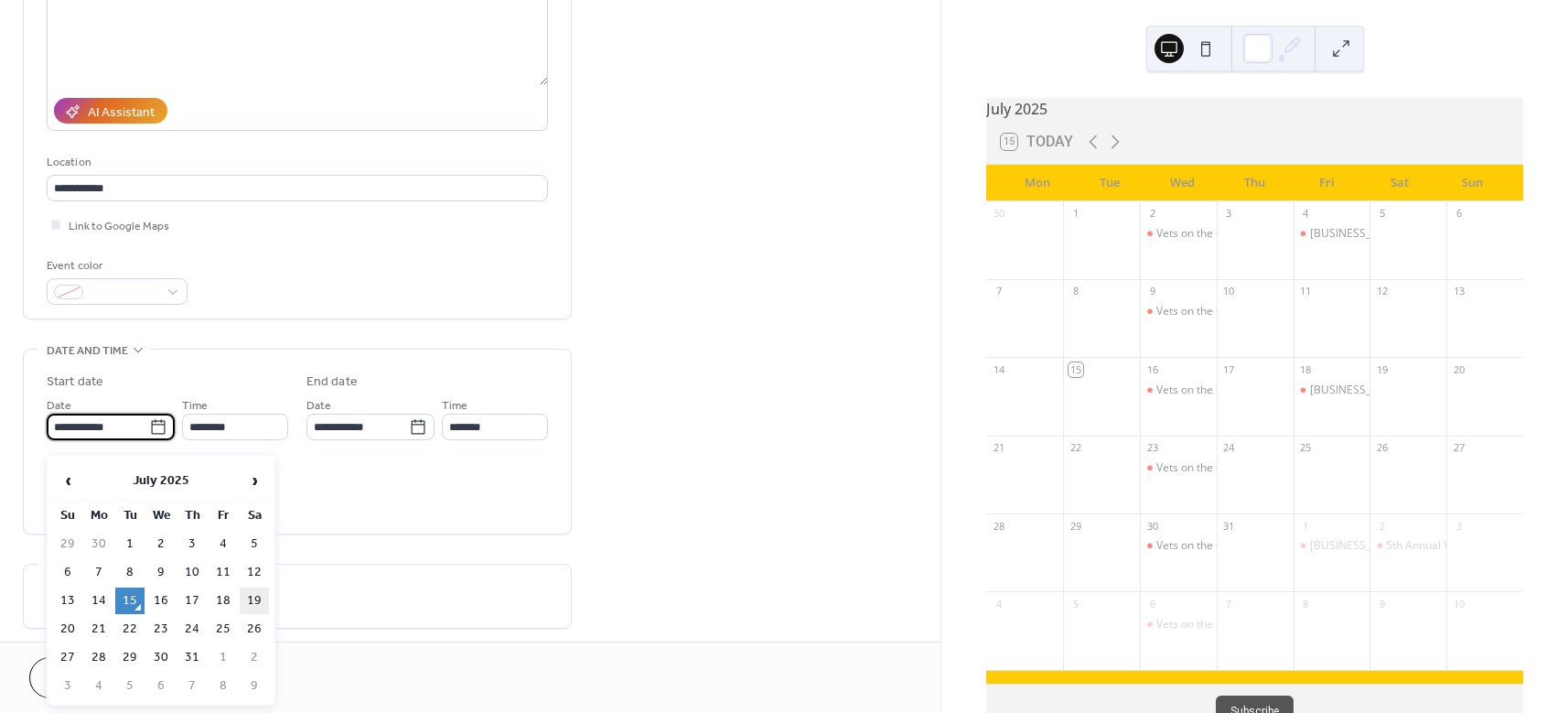 click on "19" at bounding box center [254, 600] 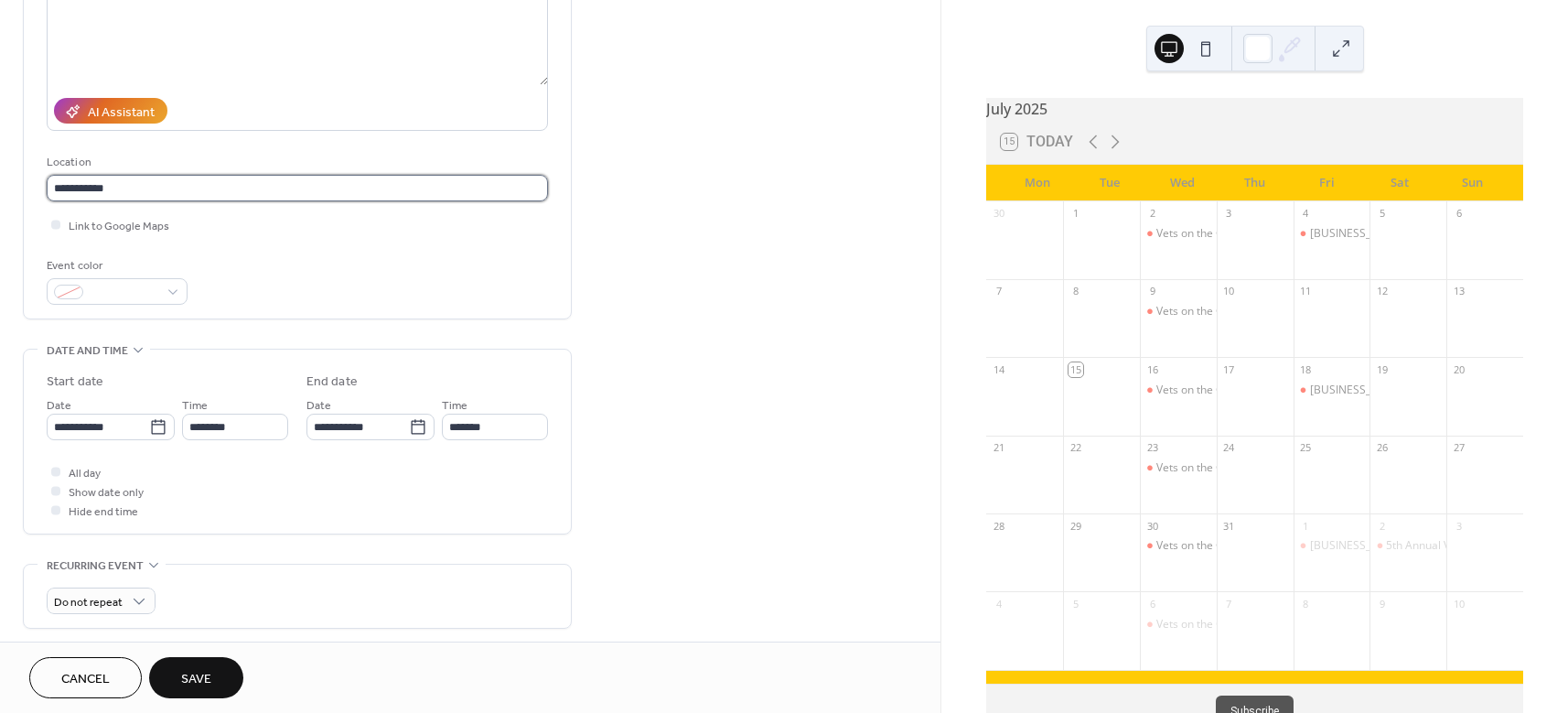click on "**********" at bounding box center [297, 188] 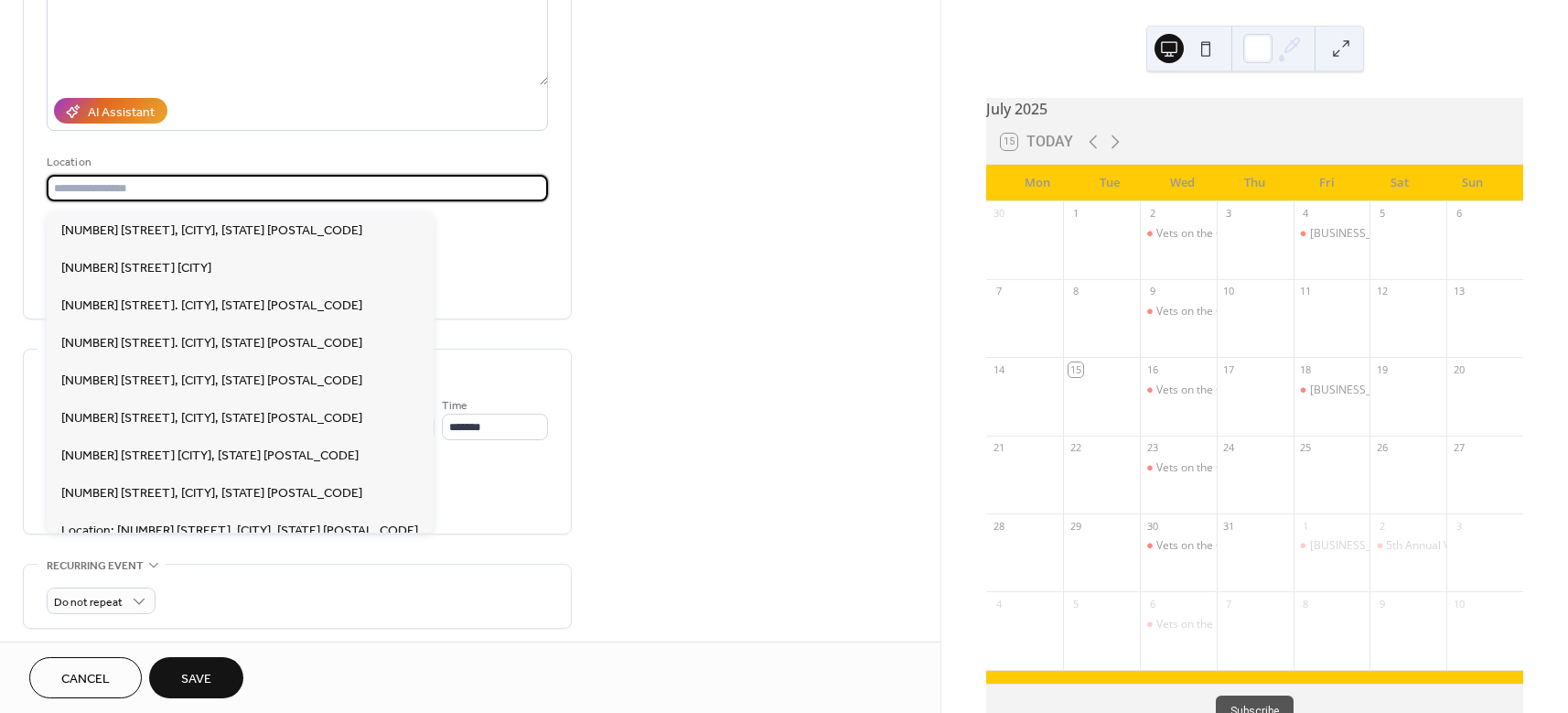 click at bounding box center (297, 188) 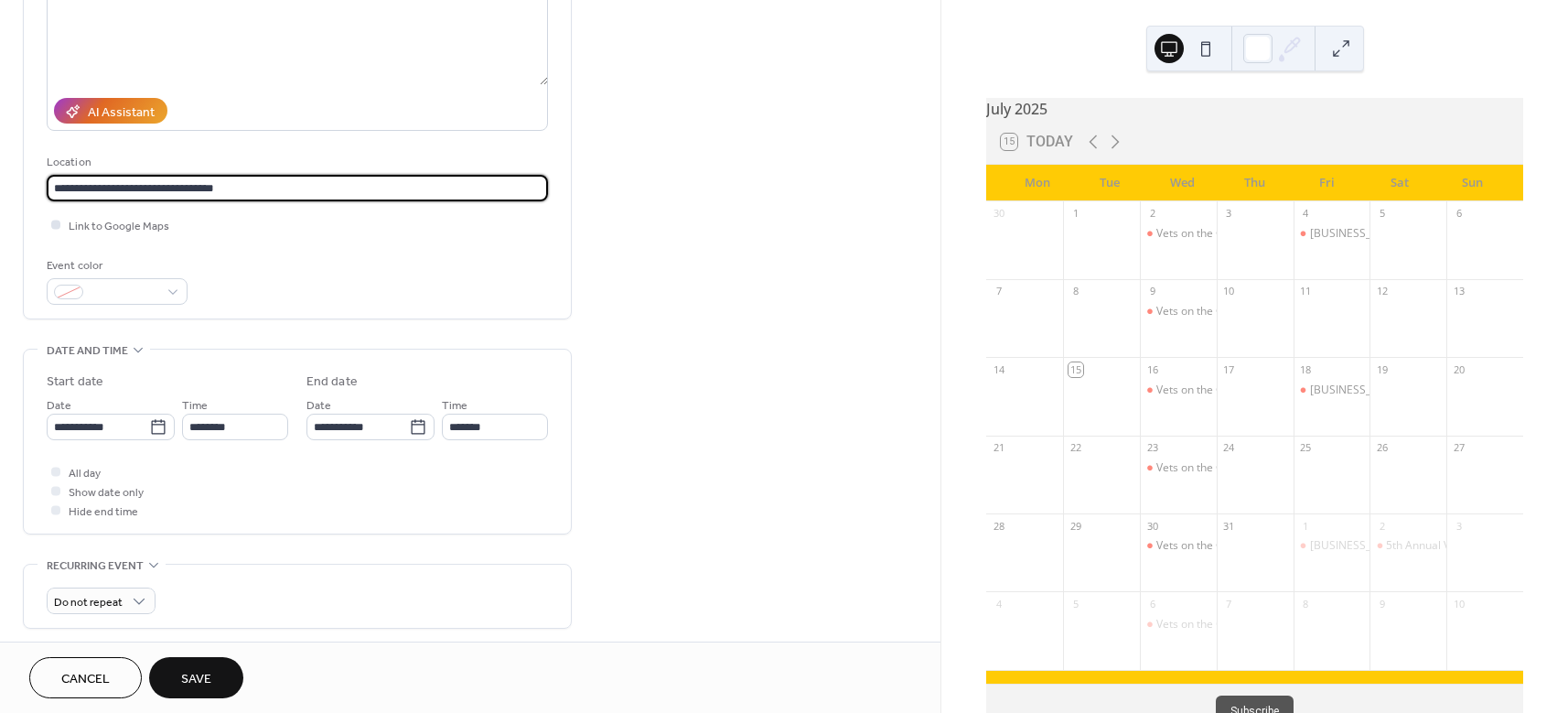 type on "**********" 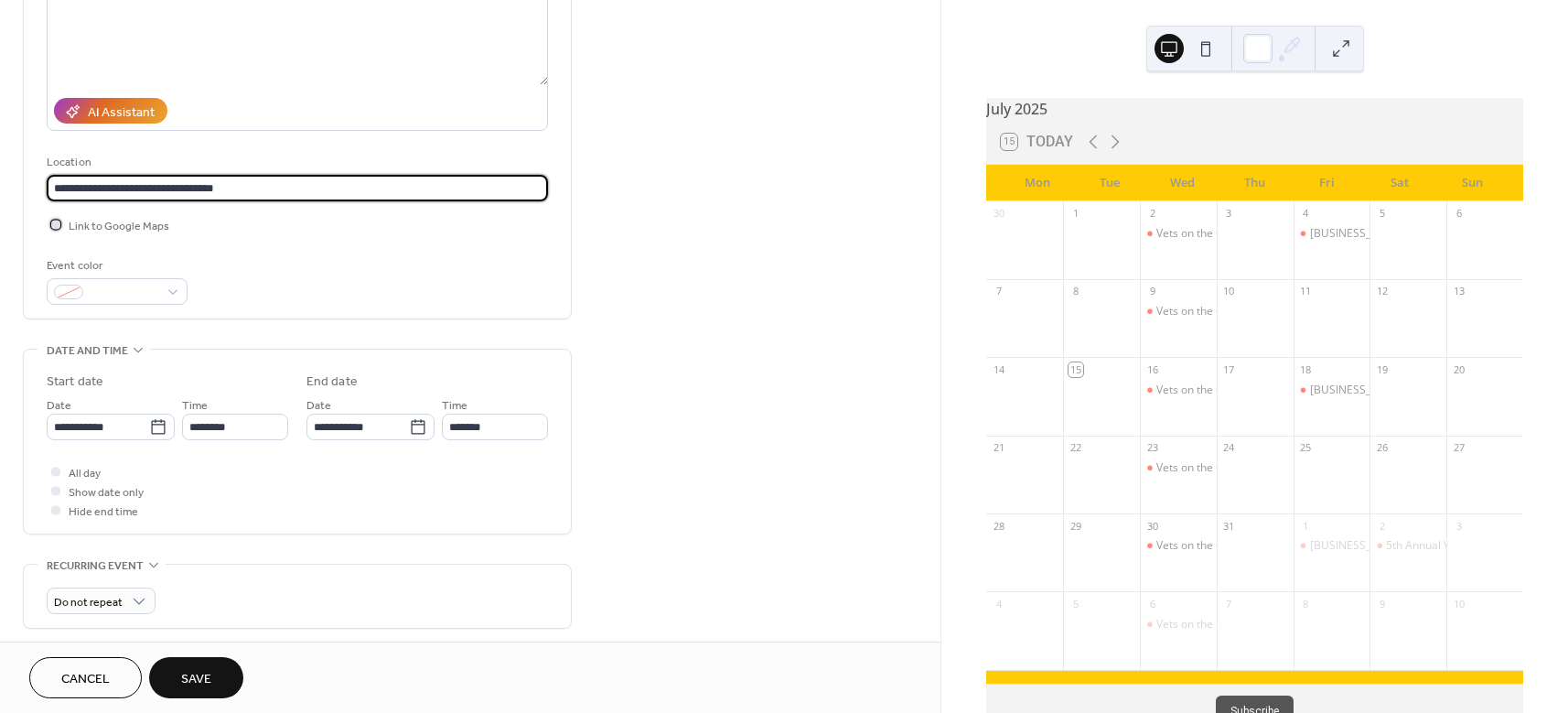 click at bounding box center (56, 224) 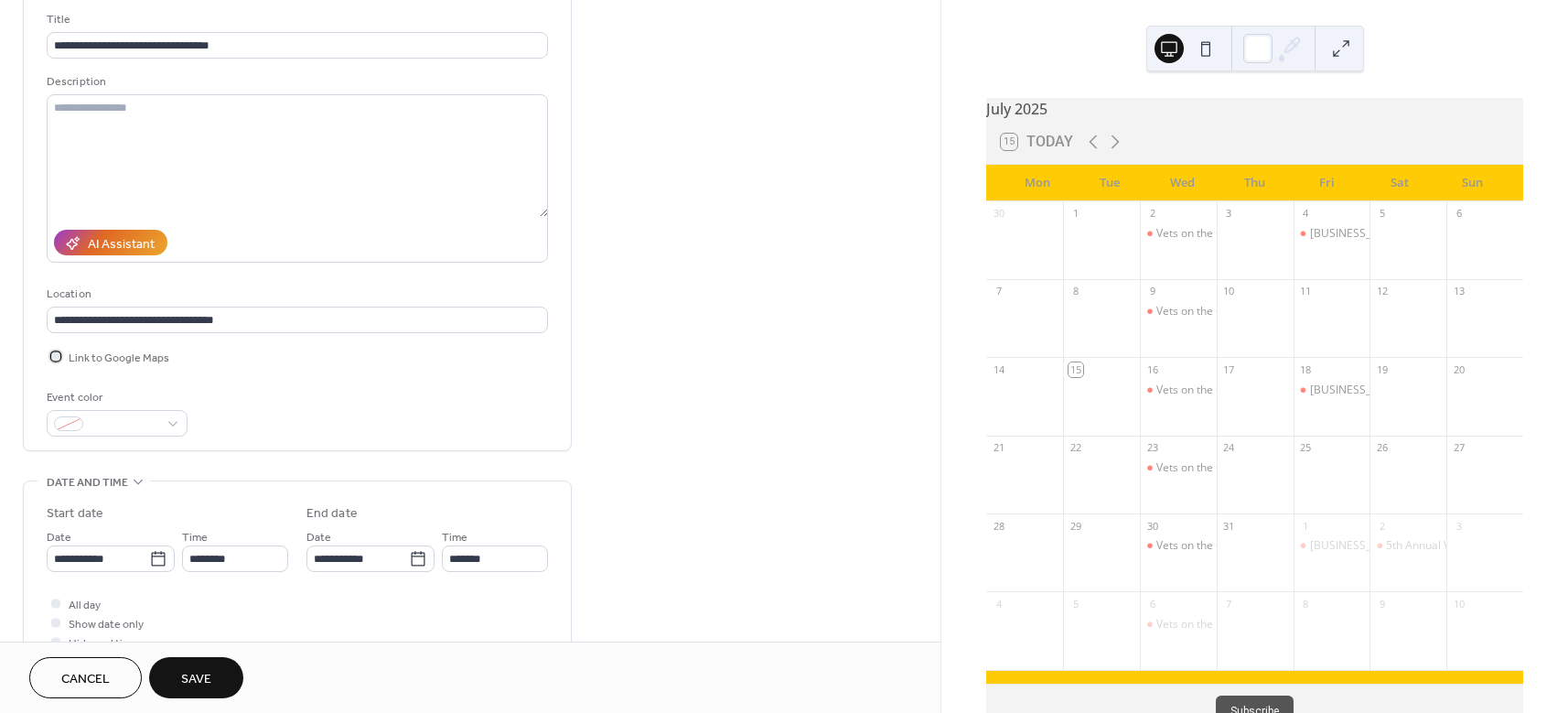 scroll, scrollTop: 113, scrollLeft: 0, axis: vertical 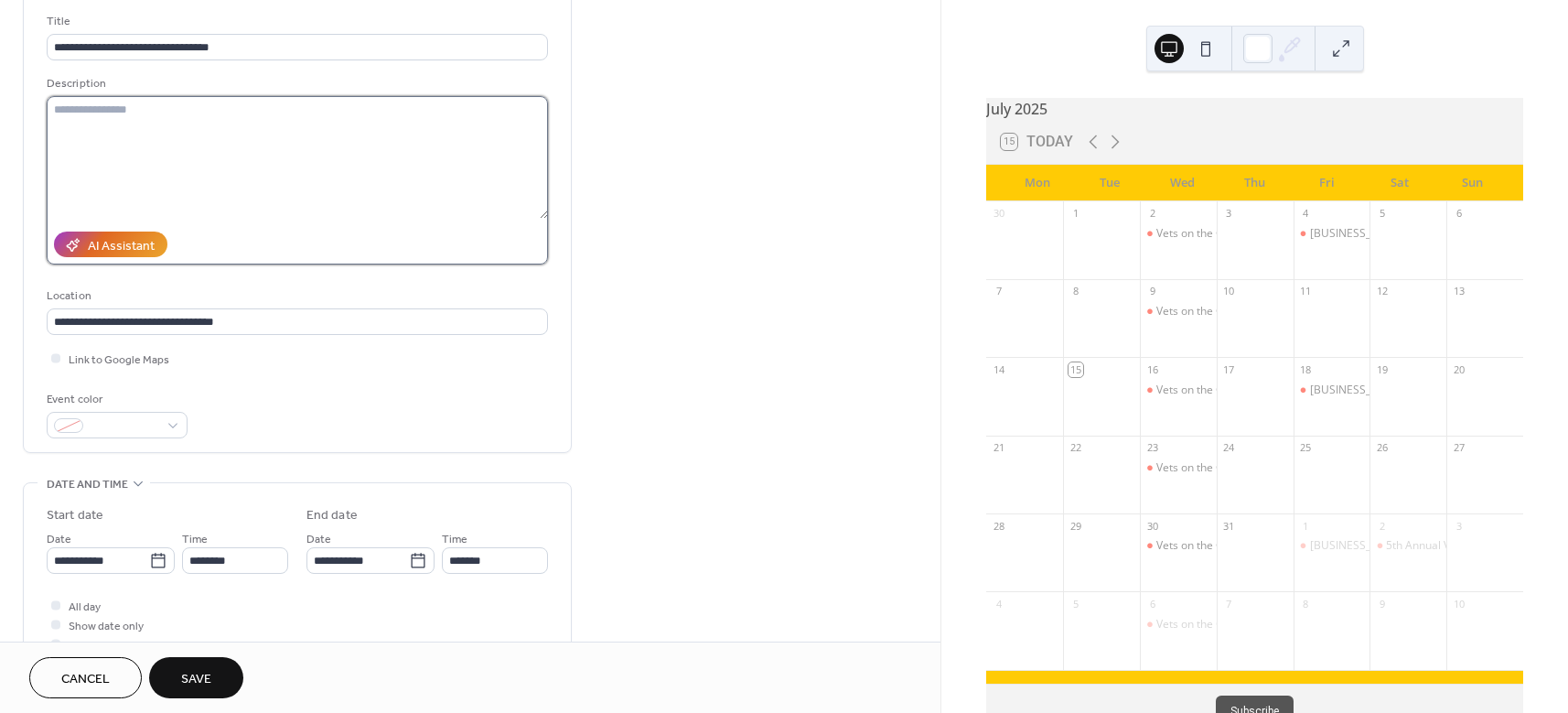 click at bounding box center [297, 157] 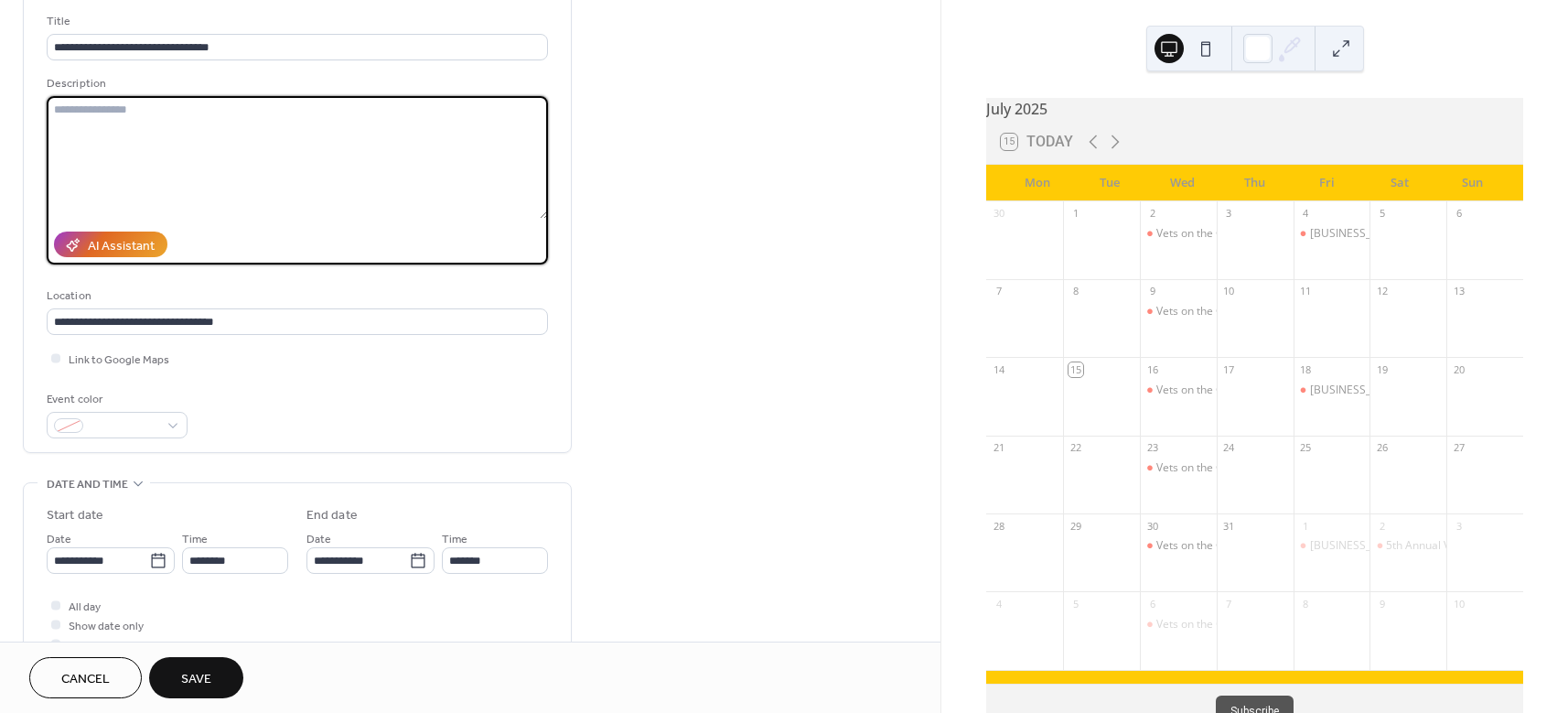paste on "**********" 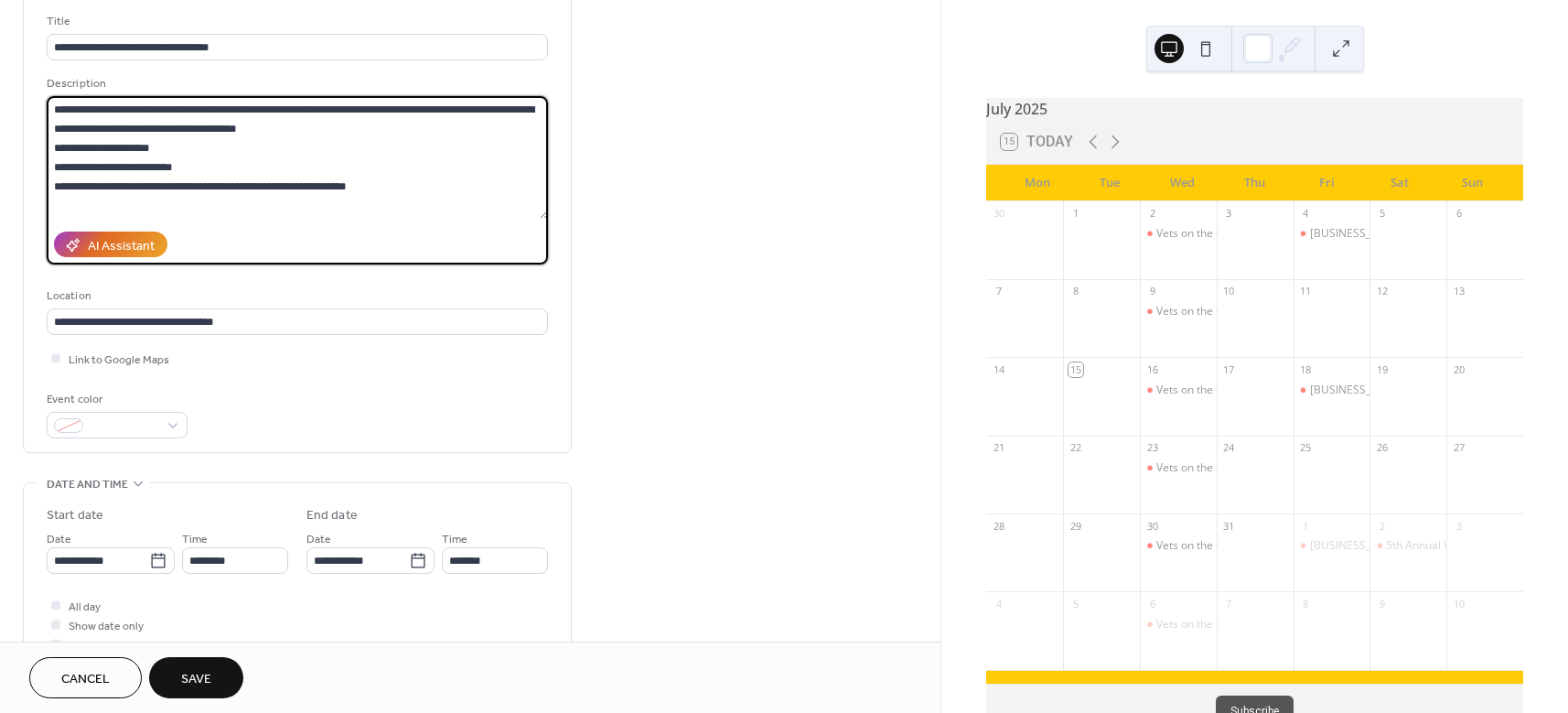 click on "**********" at bounding box center (297, 157) 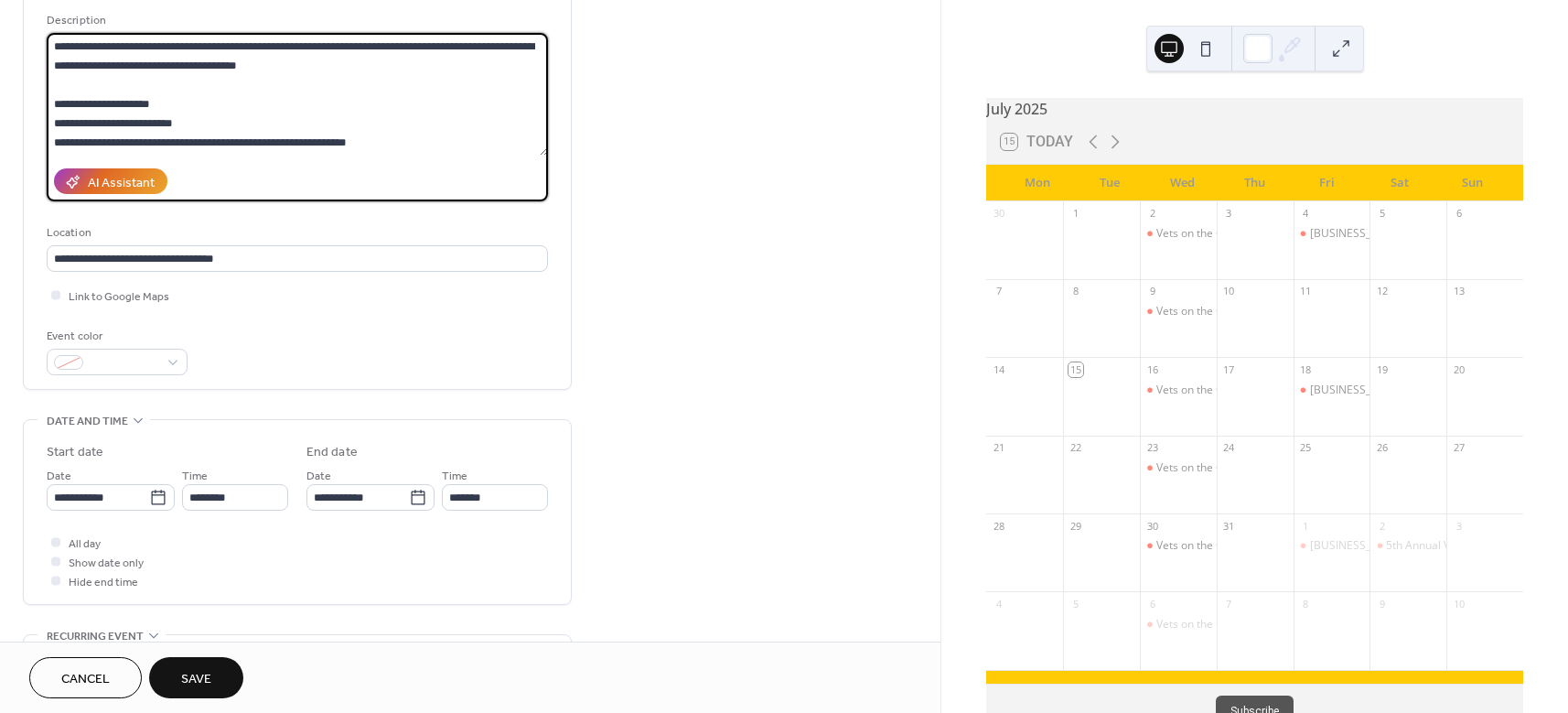 scroll, scrollTop: 179, scrollLeft: 0, axis: vertical 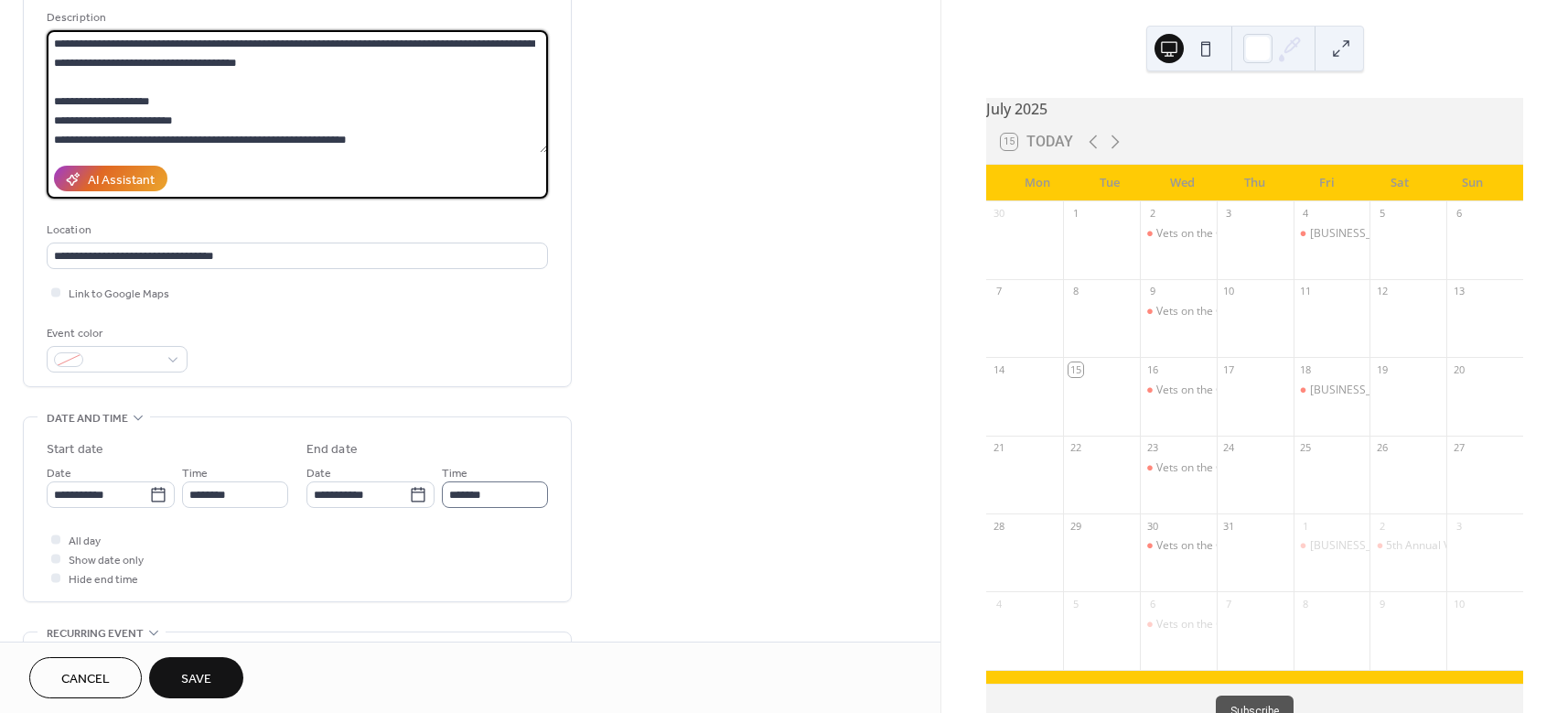 type on "**********" 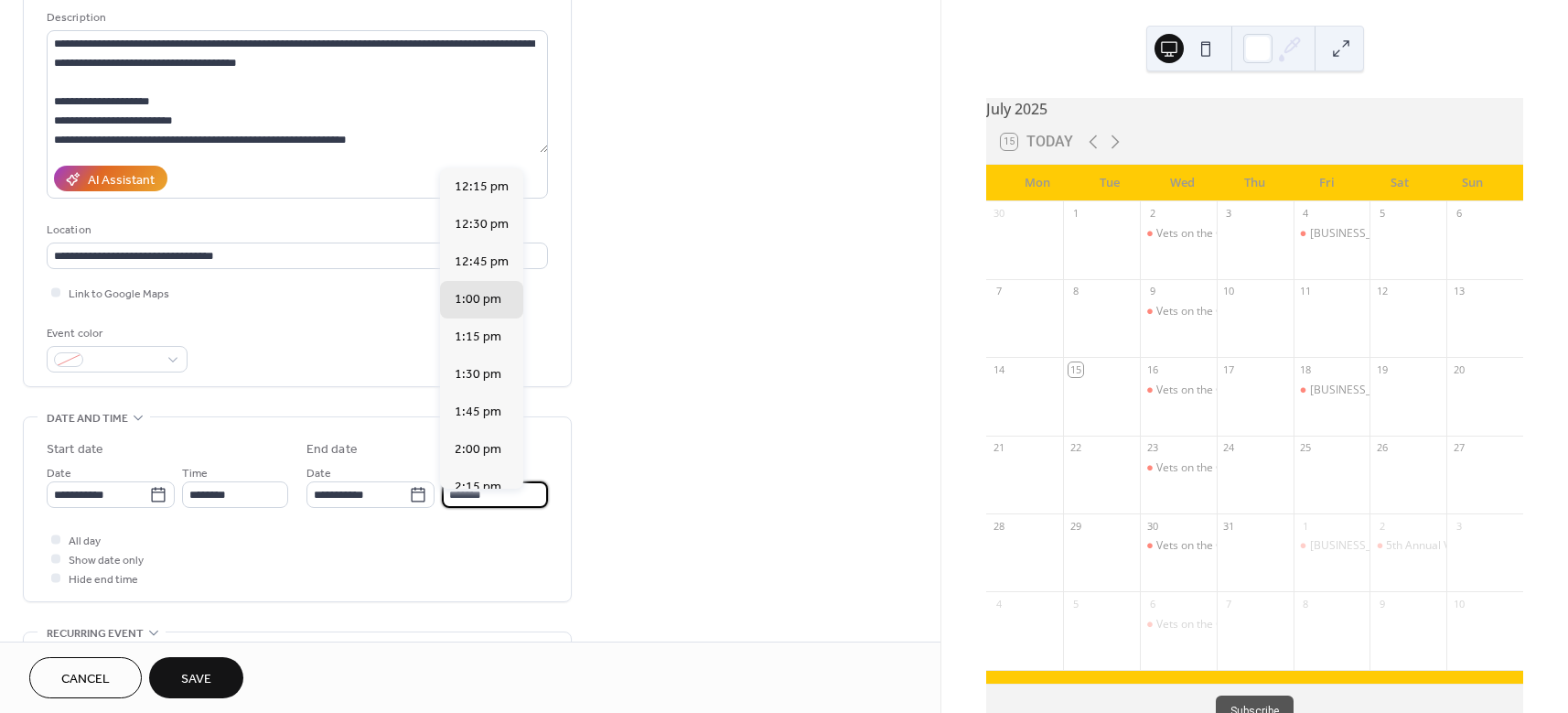 click on "*******" at bounding box center (495, 494) 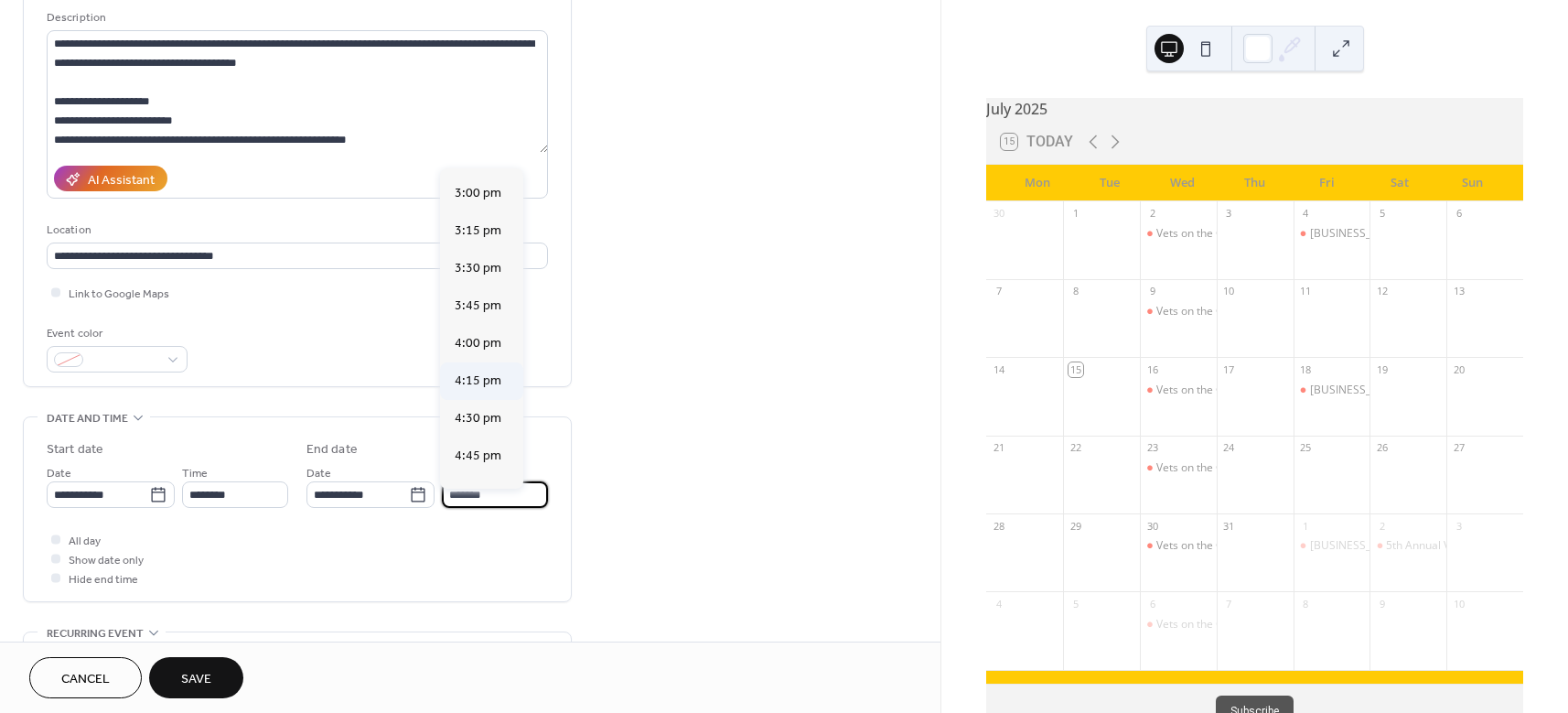 scroll, scrollTop: 386, scrollLeft: 0, axis: vertical 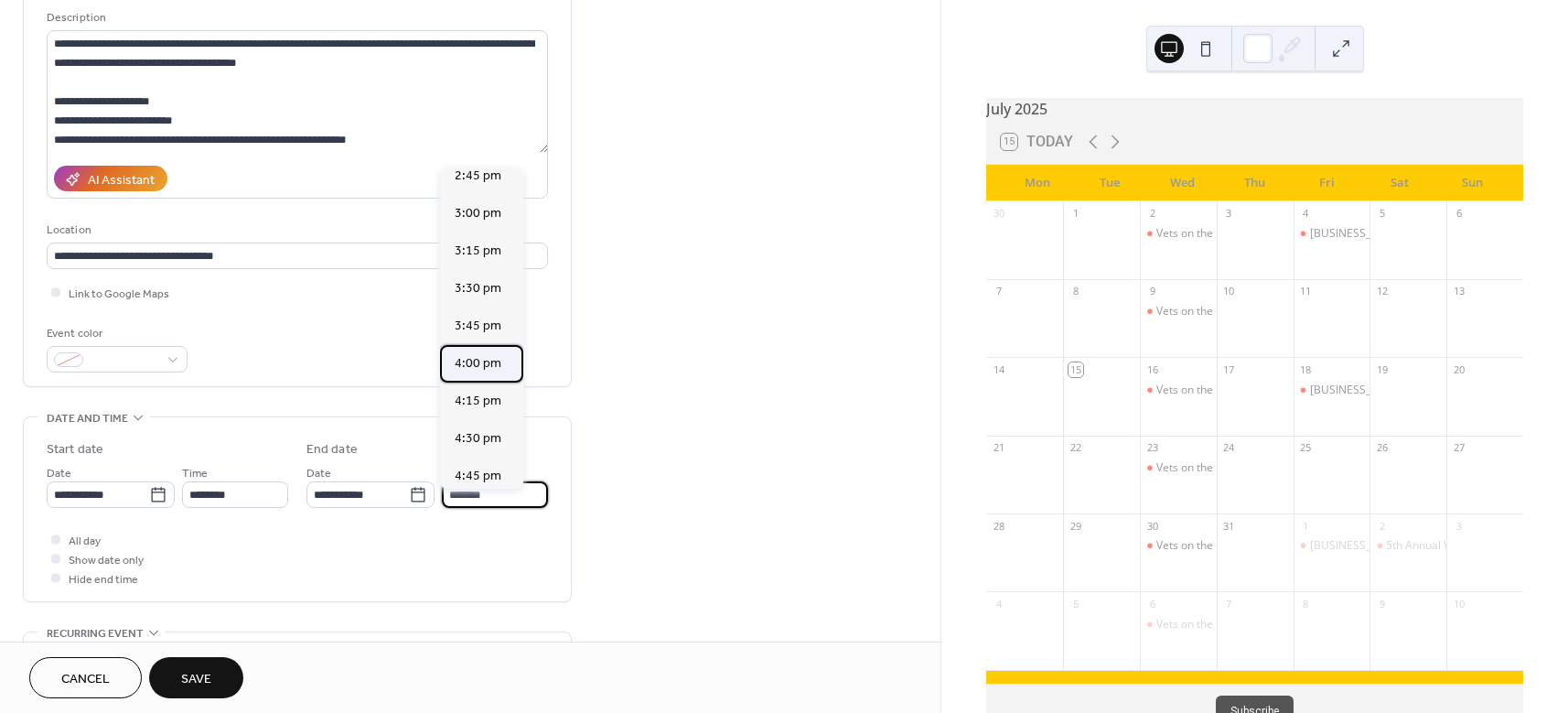 click on "4:00 pm" at bounding box center [478, 363] 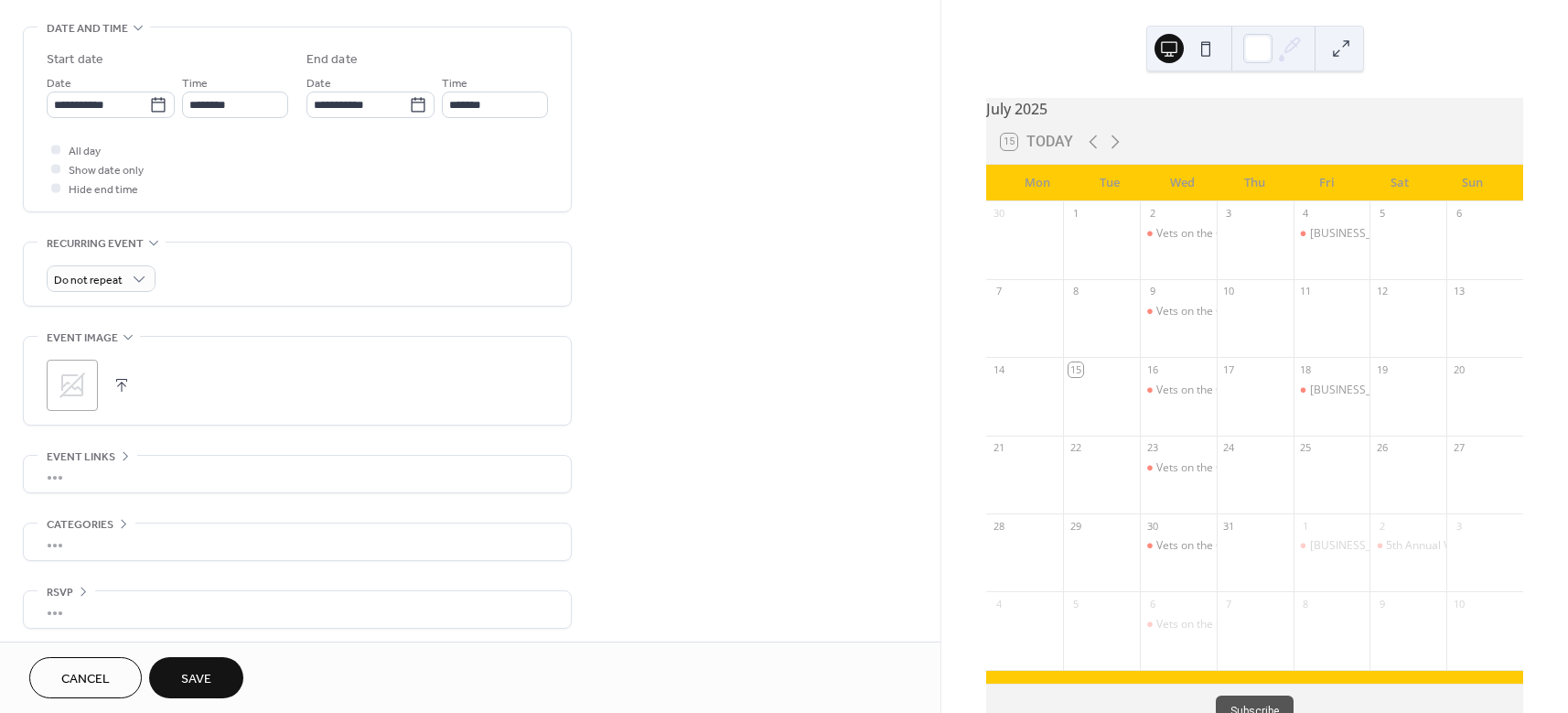 scroll, scrollTop: 589, scrollLeft: 0, axis: vertical 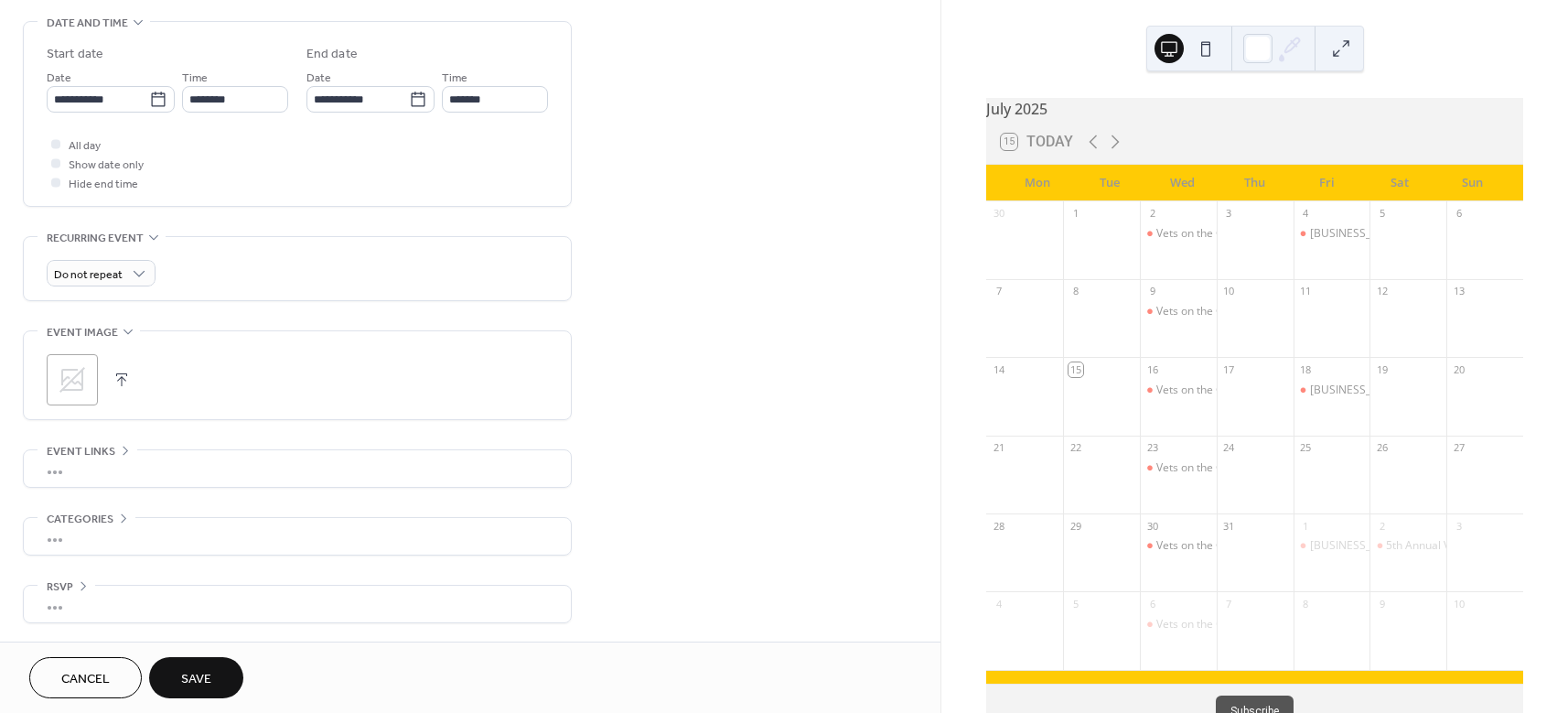click on "Save" at bounding box center (196, 677) 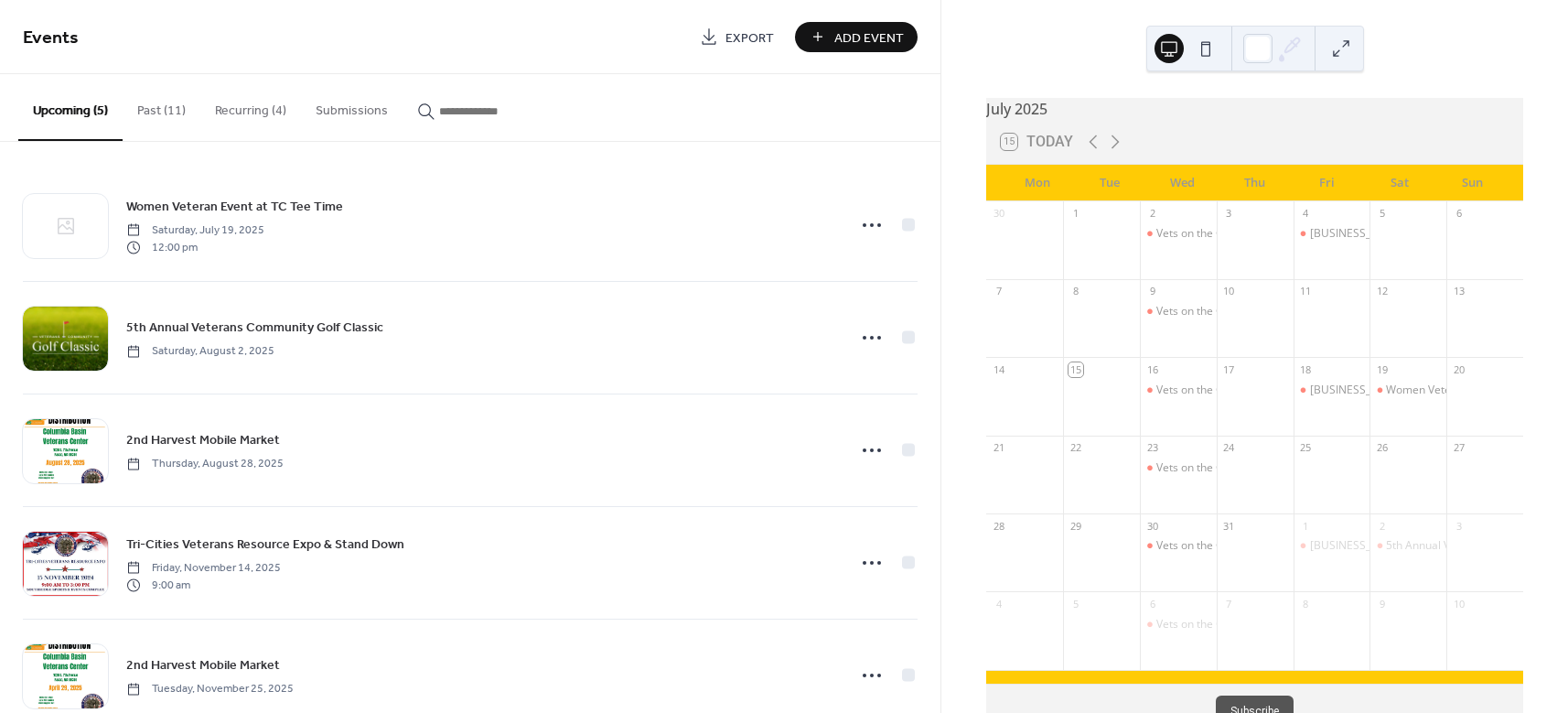 click on "Add Event" at bounding box center [869, 38] 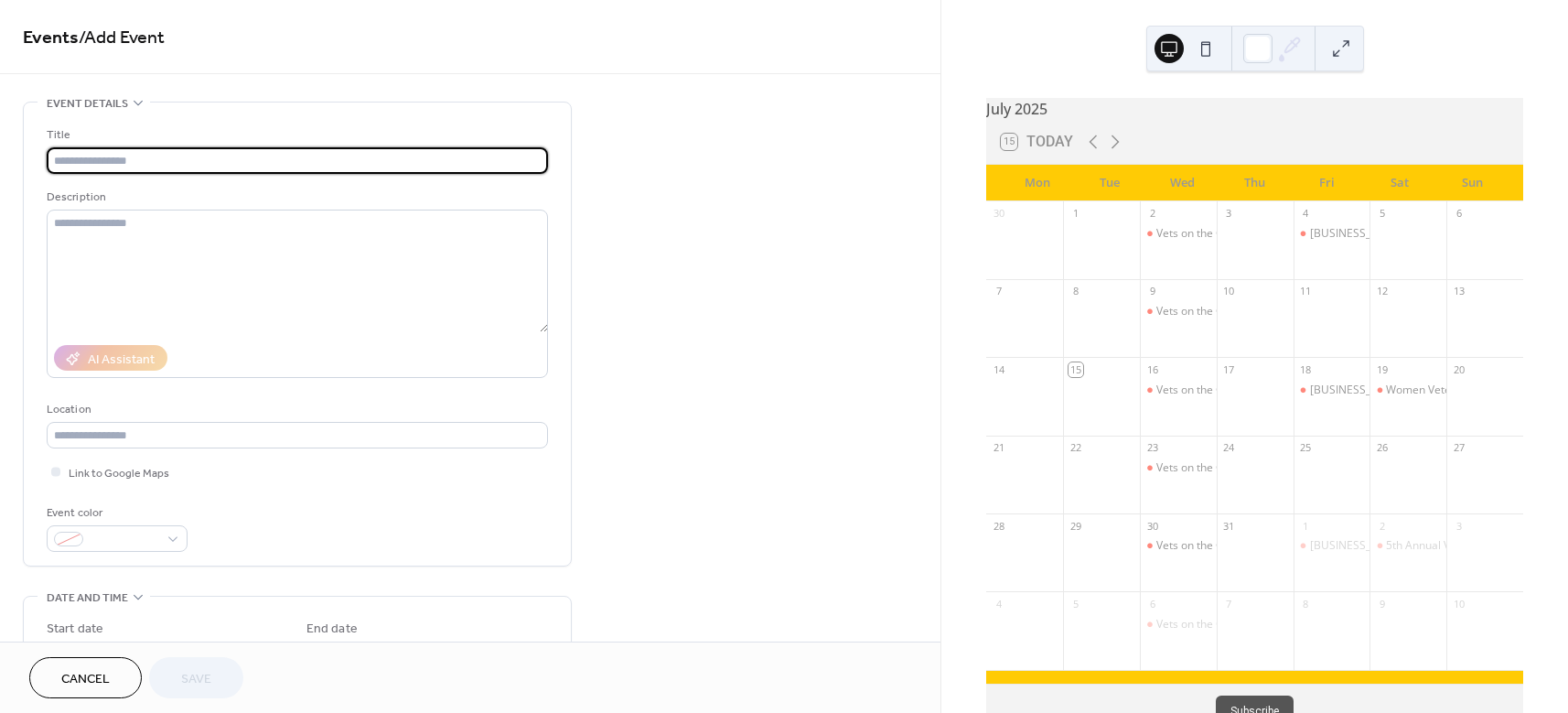 paste on "**********" 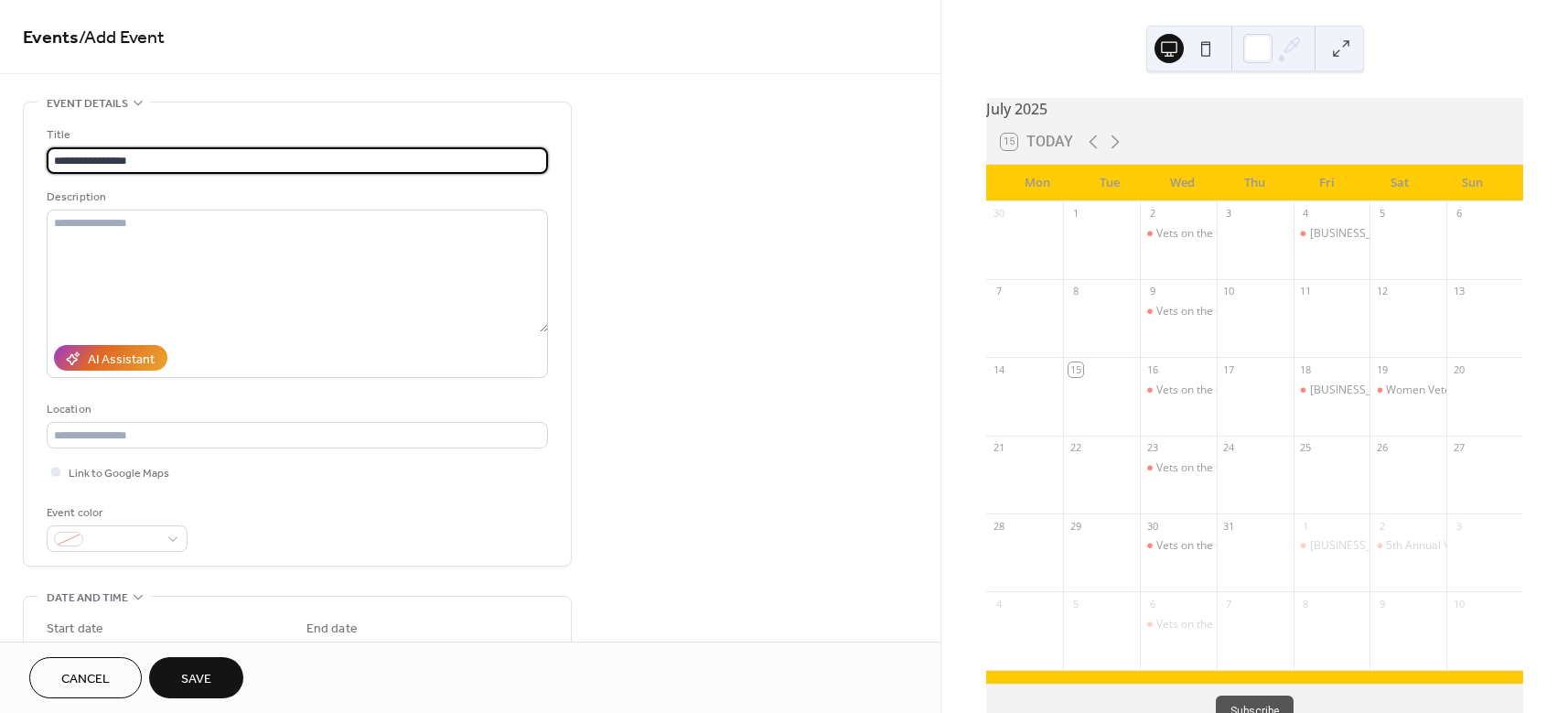 type on "**********" 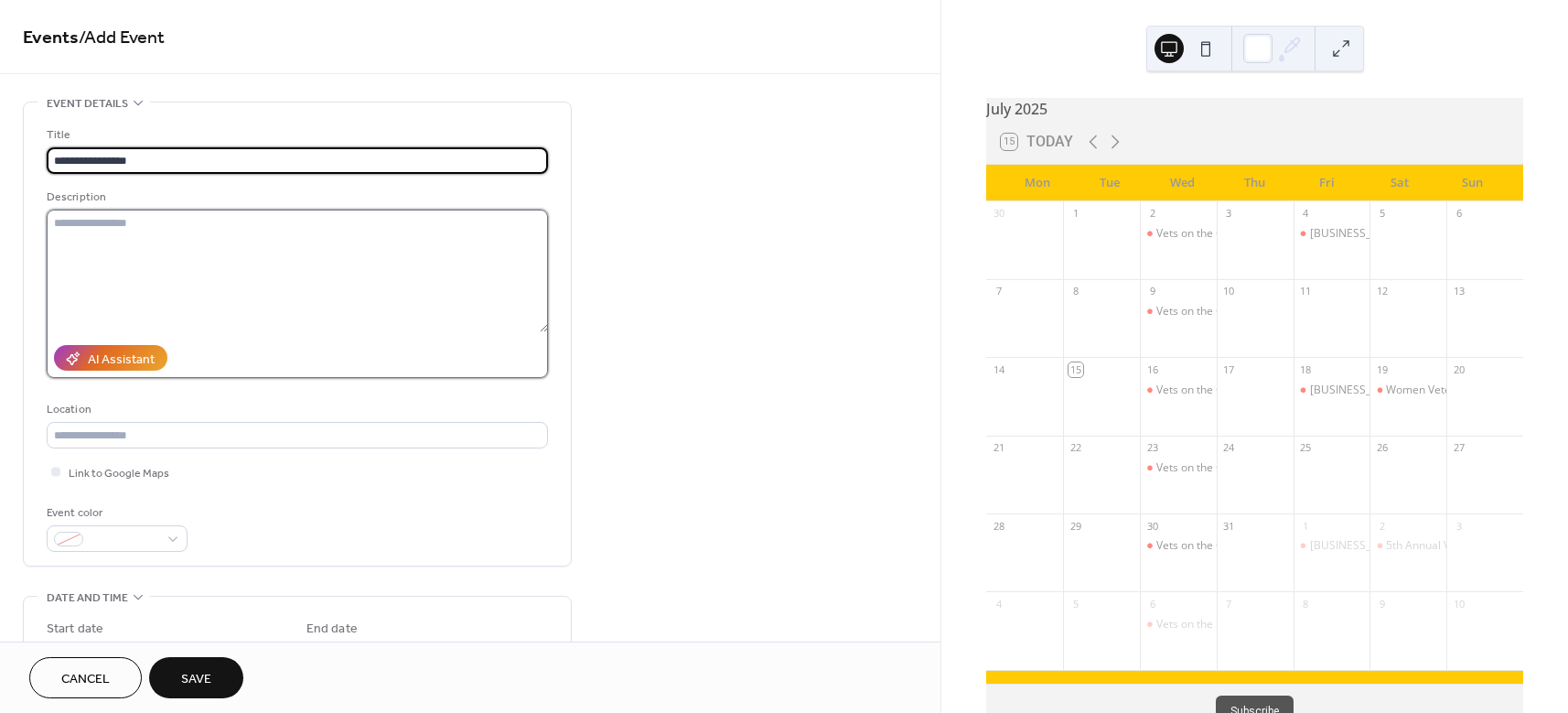 click at bounding box center [297, 271] 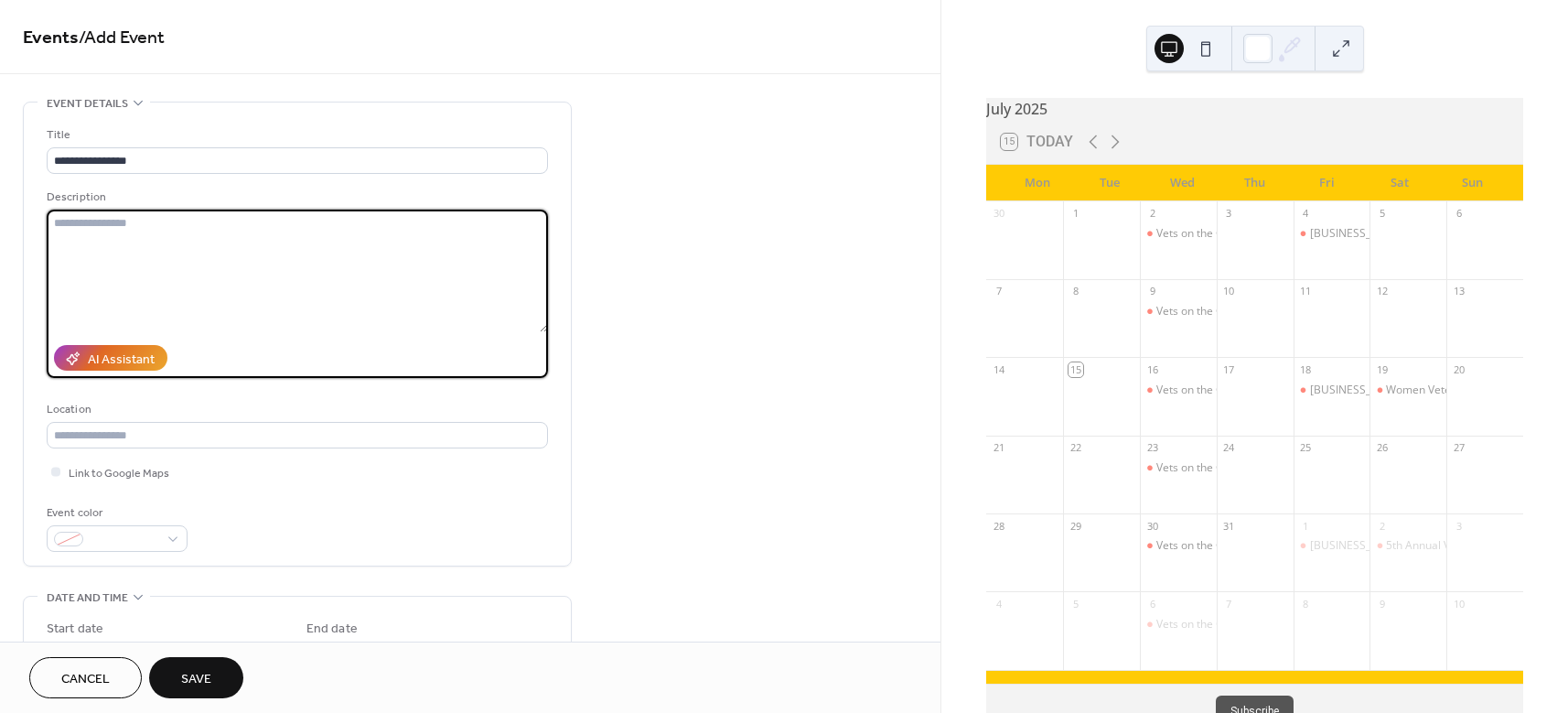 paste on "**********" 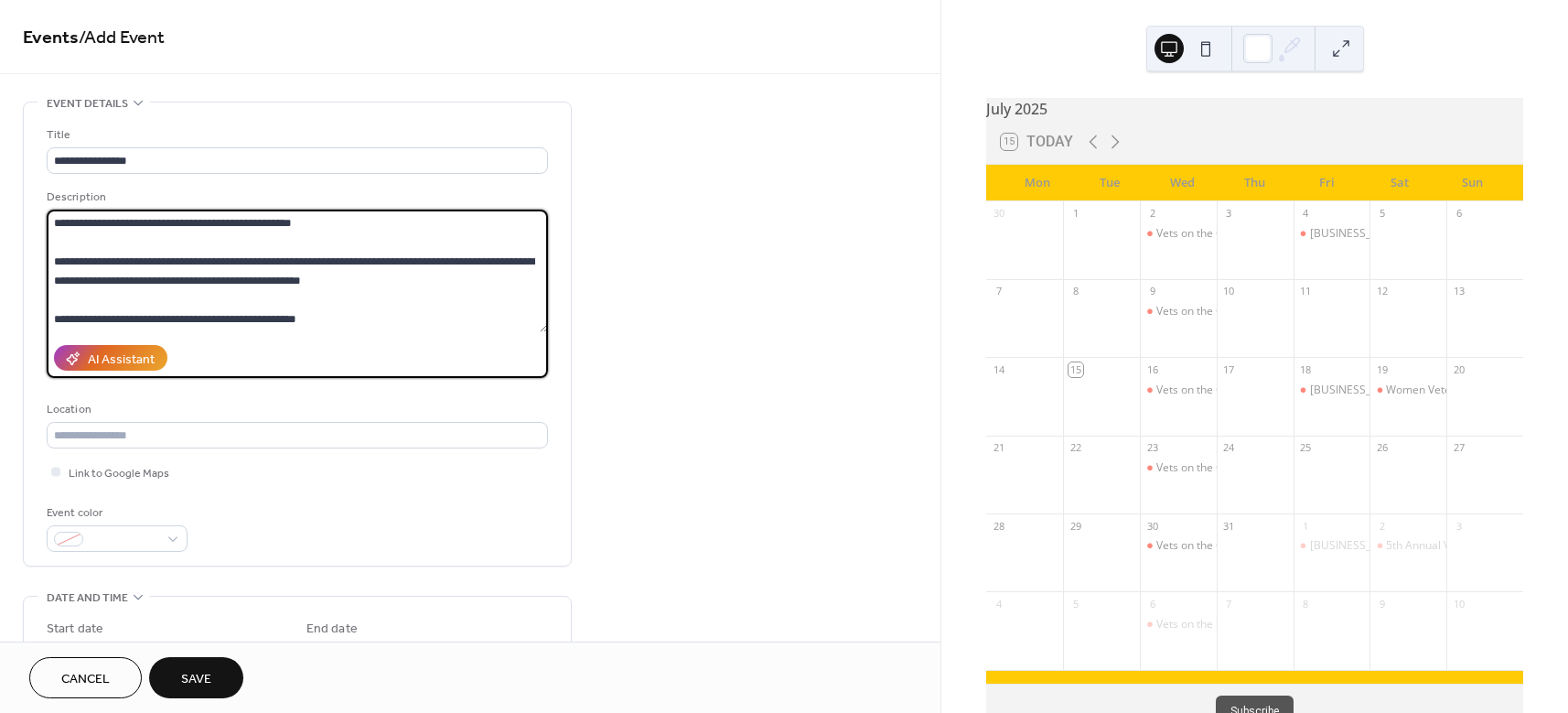 drag, startPoint x: 142, startPoint y: 322, endPoint x: 34, endPoint y: 320, distance: 108.018517 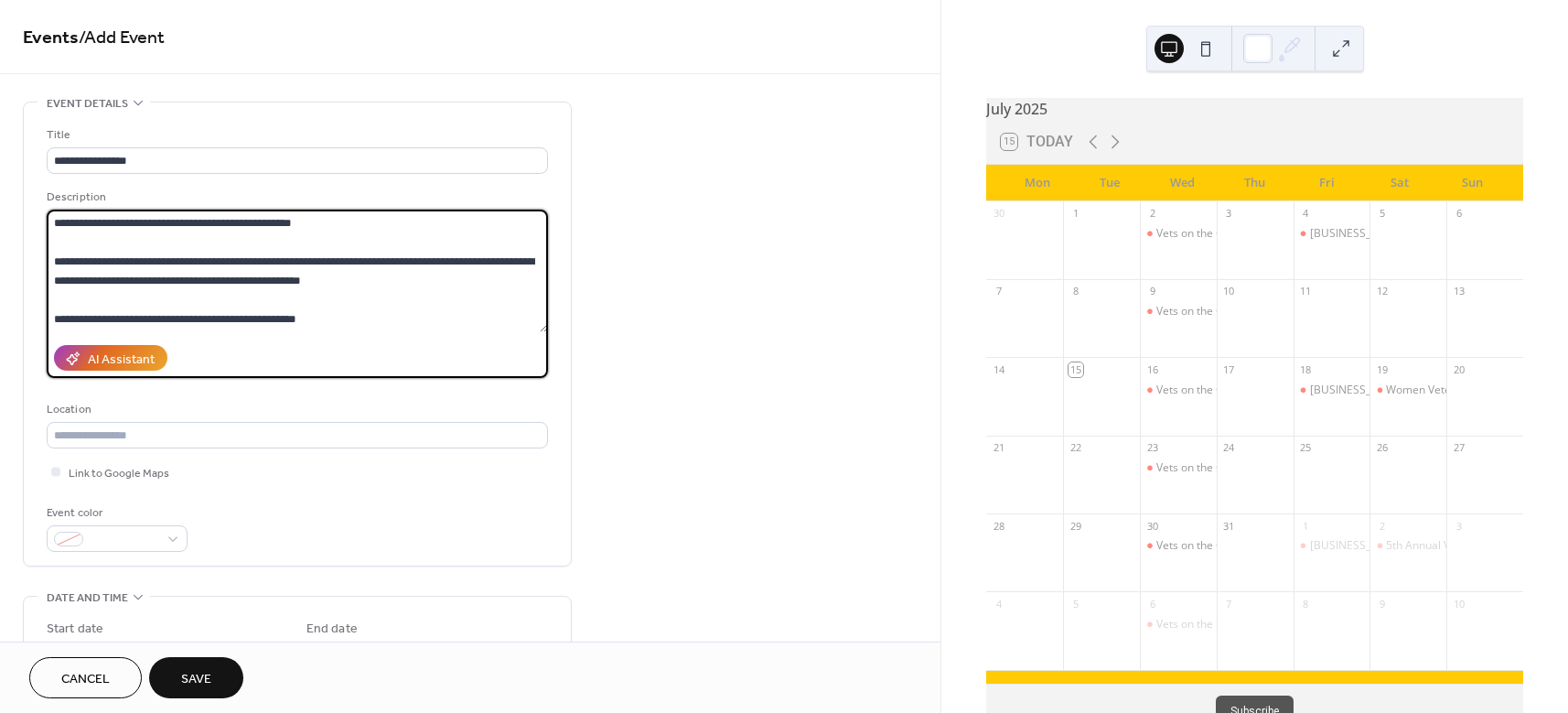 type on "**********" 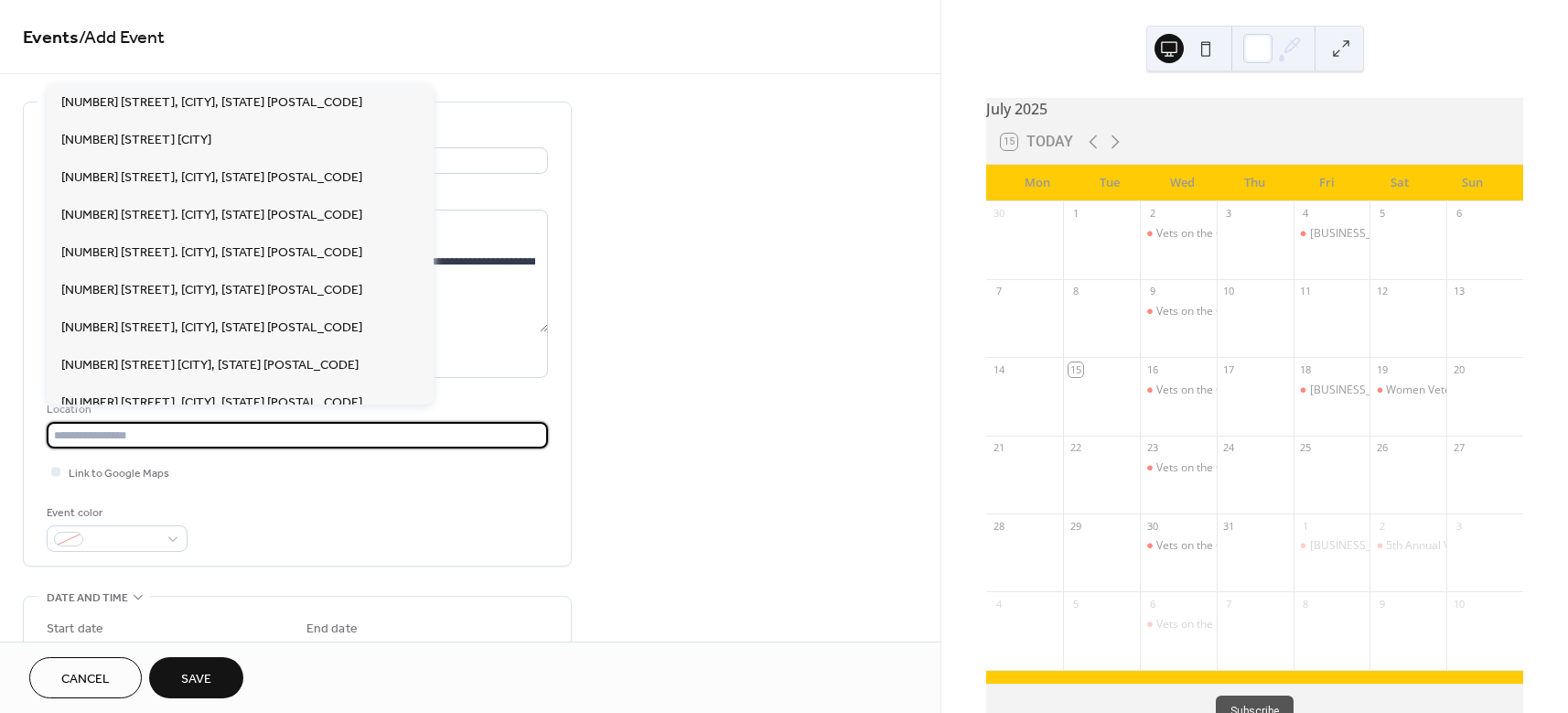 click at bounding box center [297, 435] 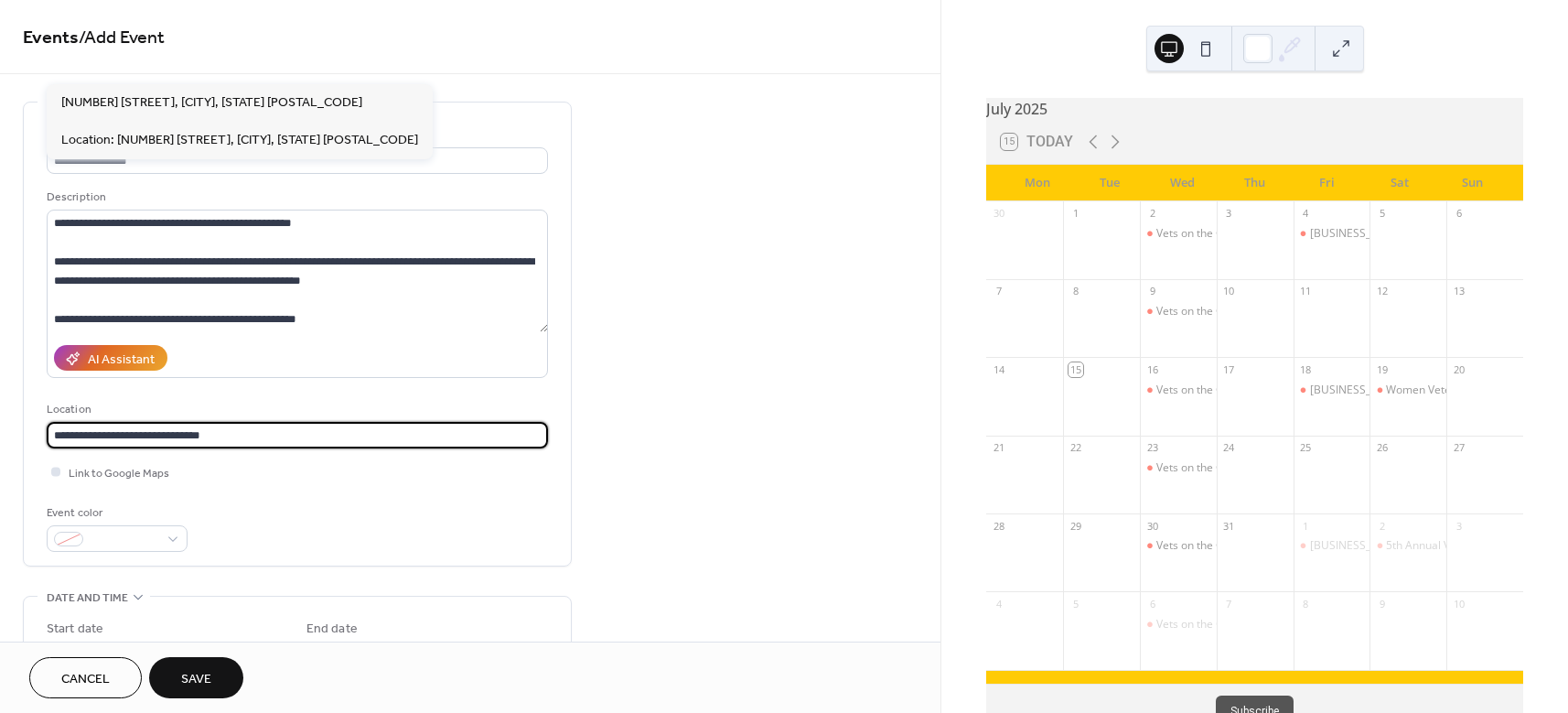 type on "**********" 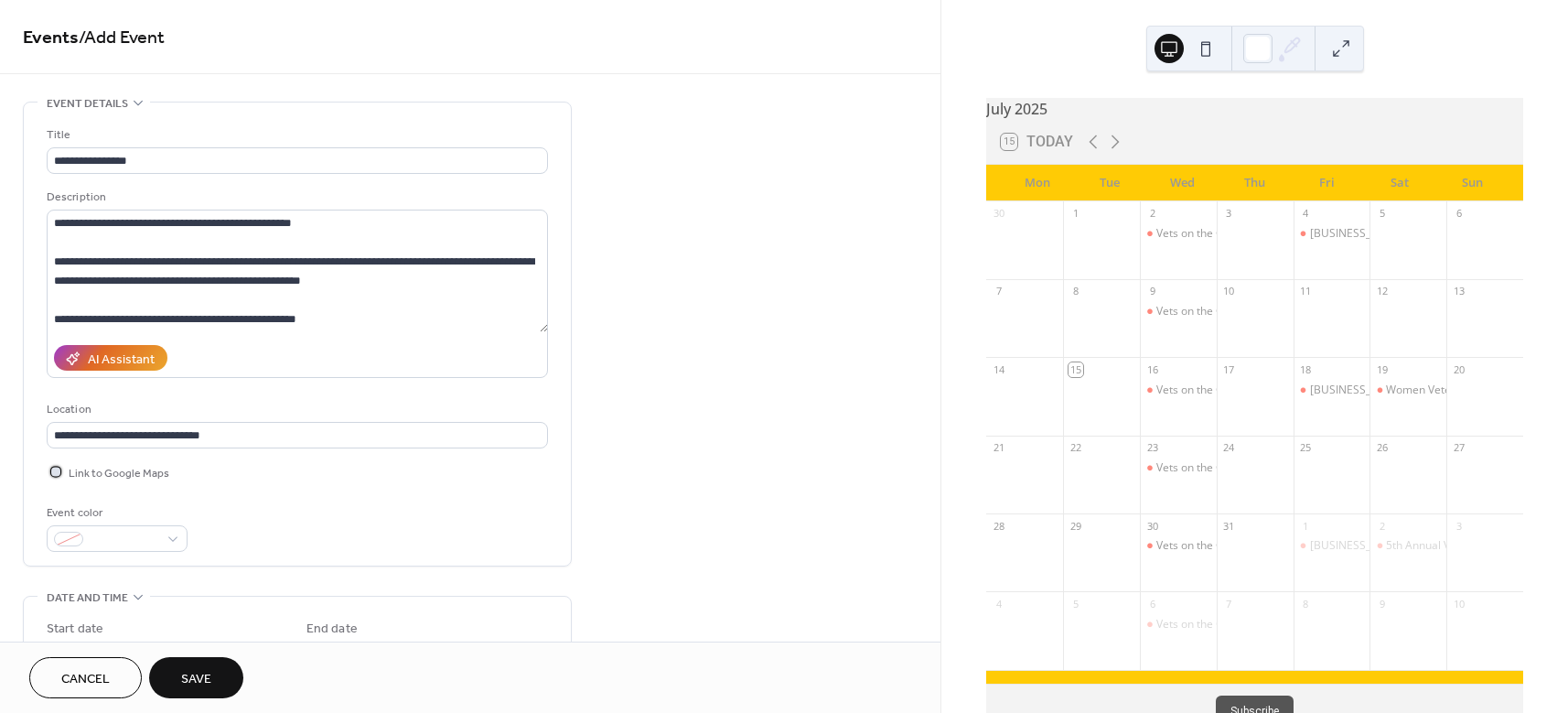 click at bounding box center (56, 471) 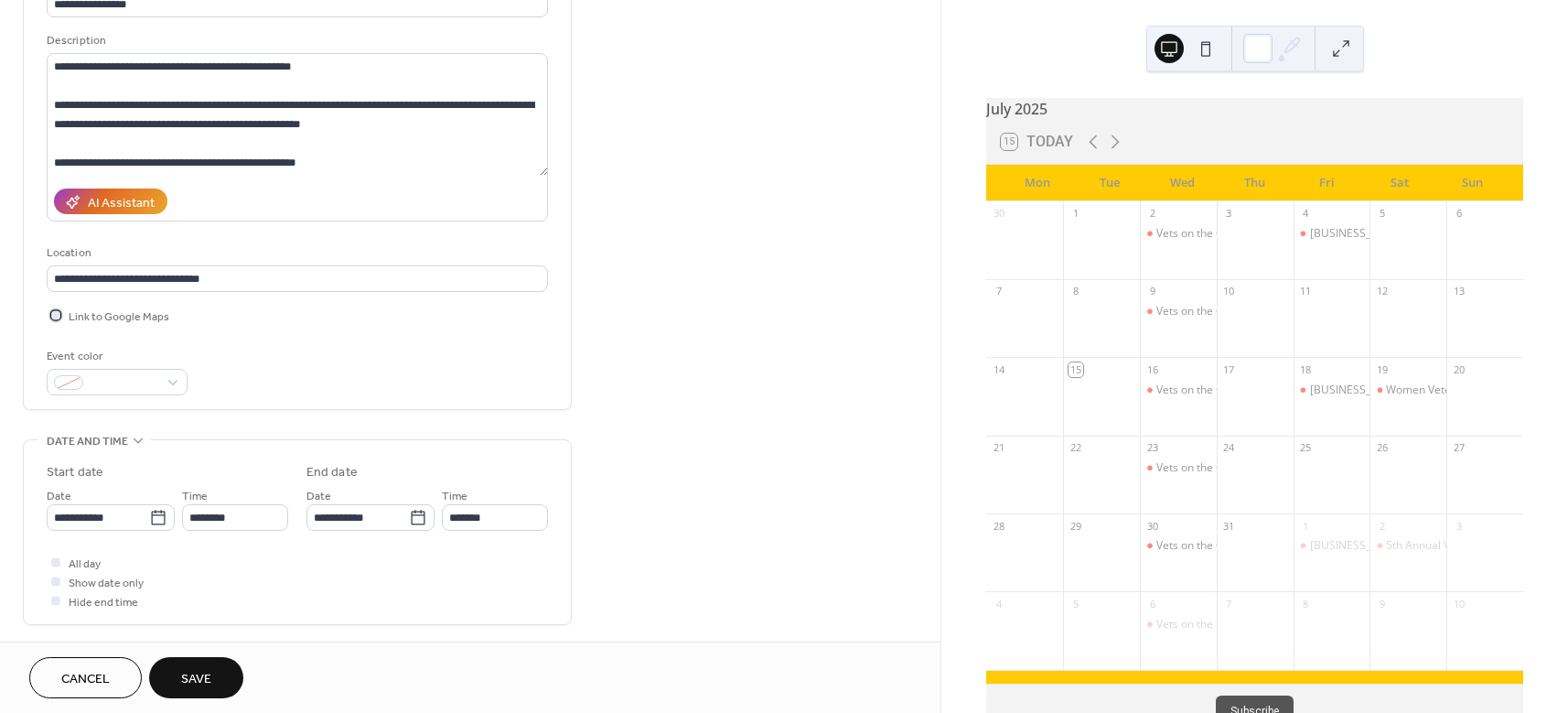 scroll, scrollTop: 160, scrollLeft: 0, axis: vertical 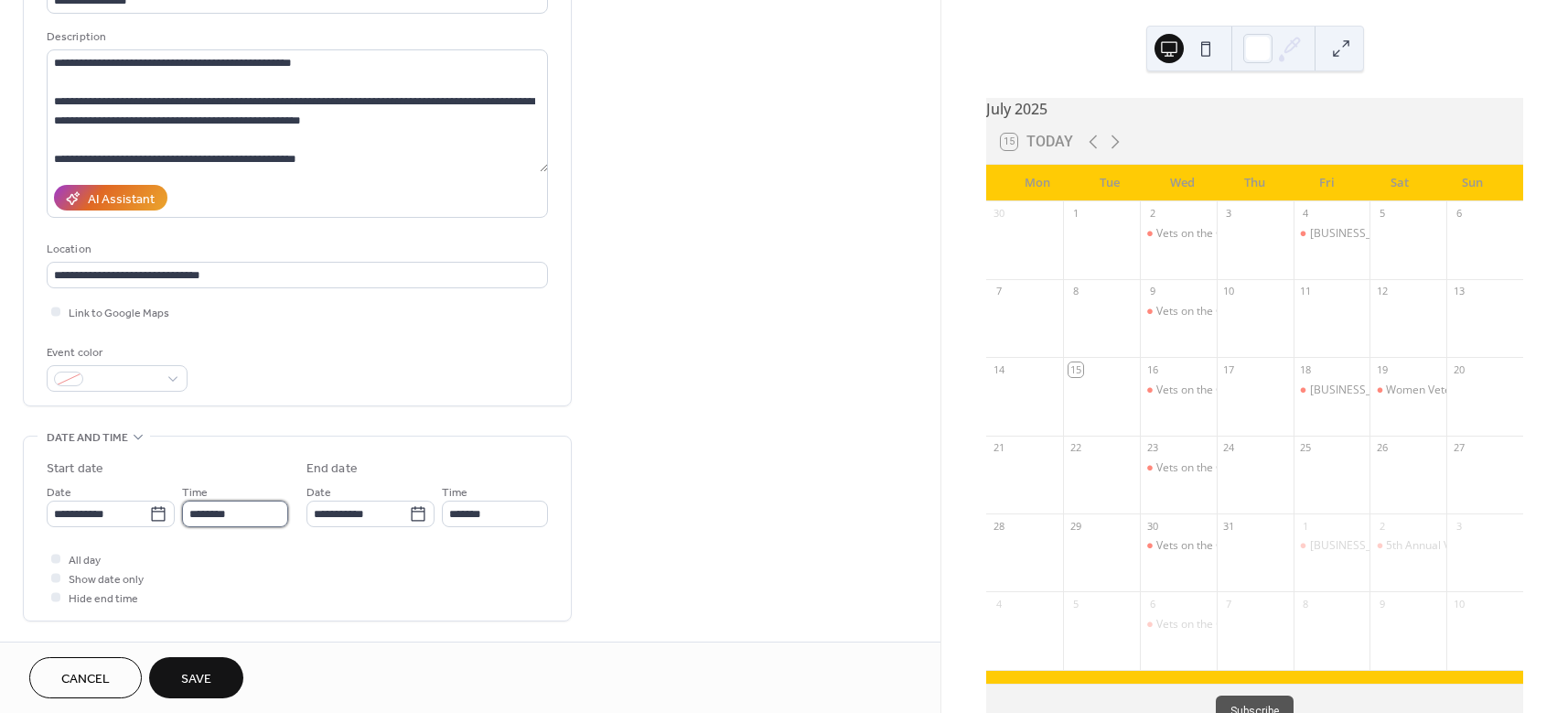 click on "********" at bounding box center (235, 513) 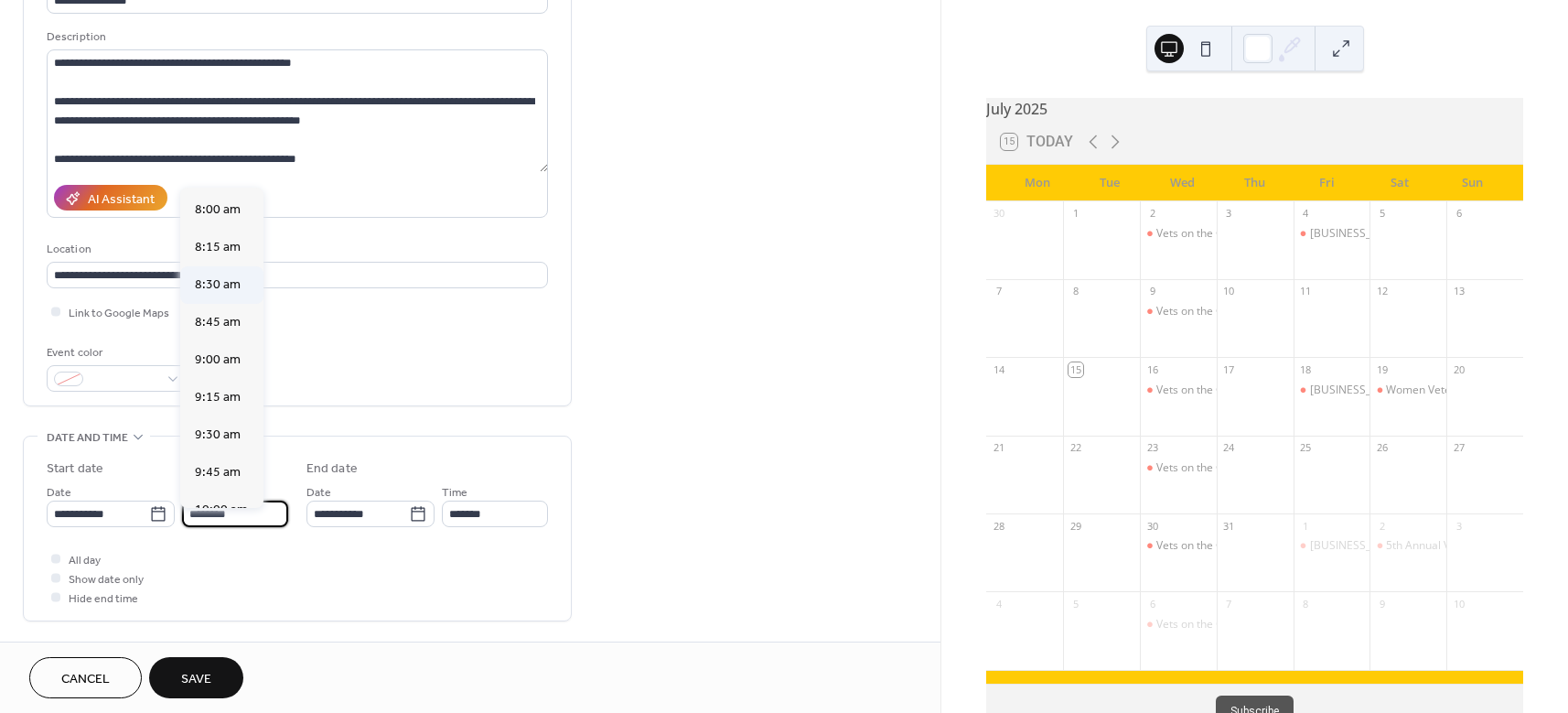 scroll, scrollTop: 1161, scrollLeft: 0, axis: vertical 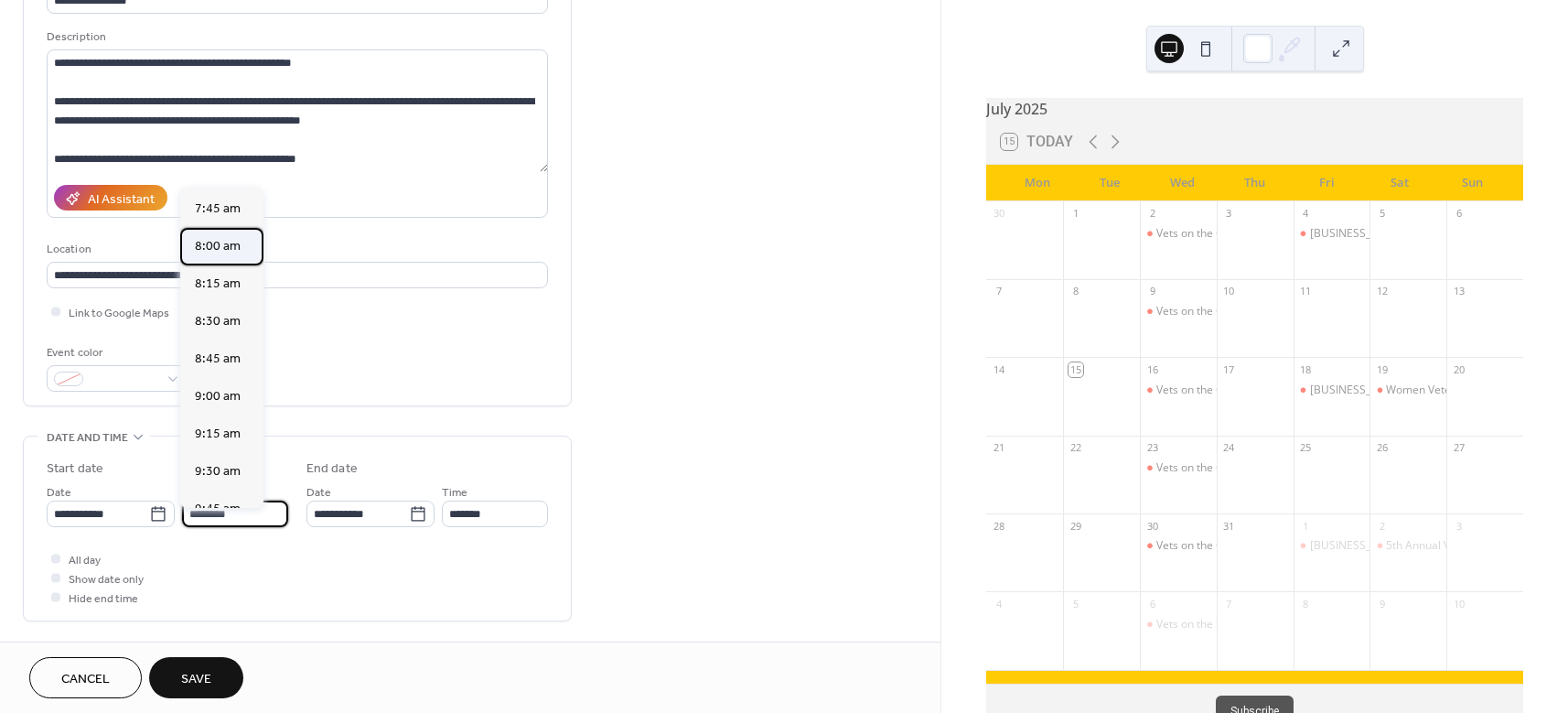 click on "8:00 am" at bounding box center [218, 246] 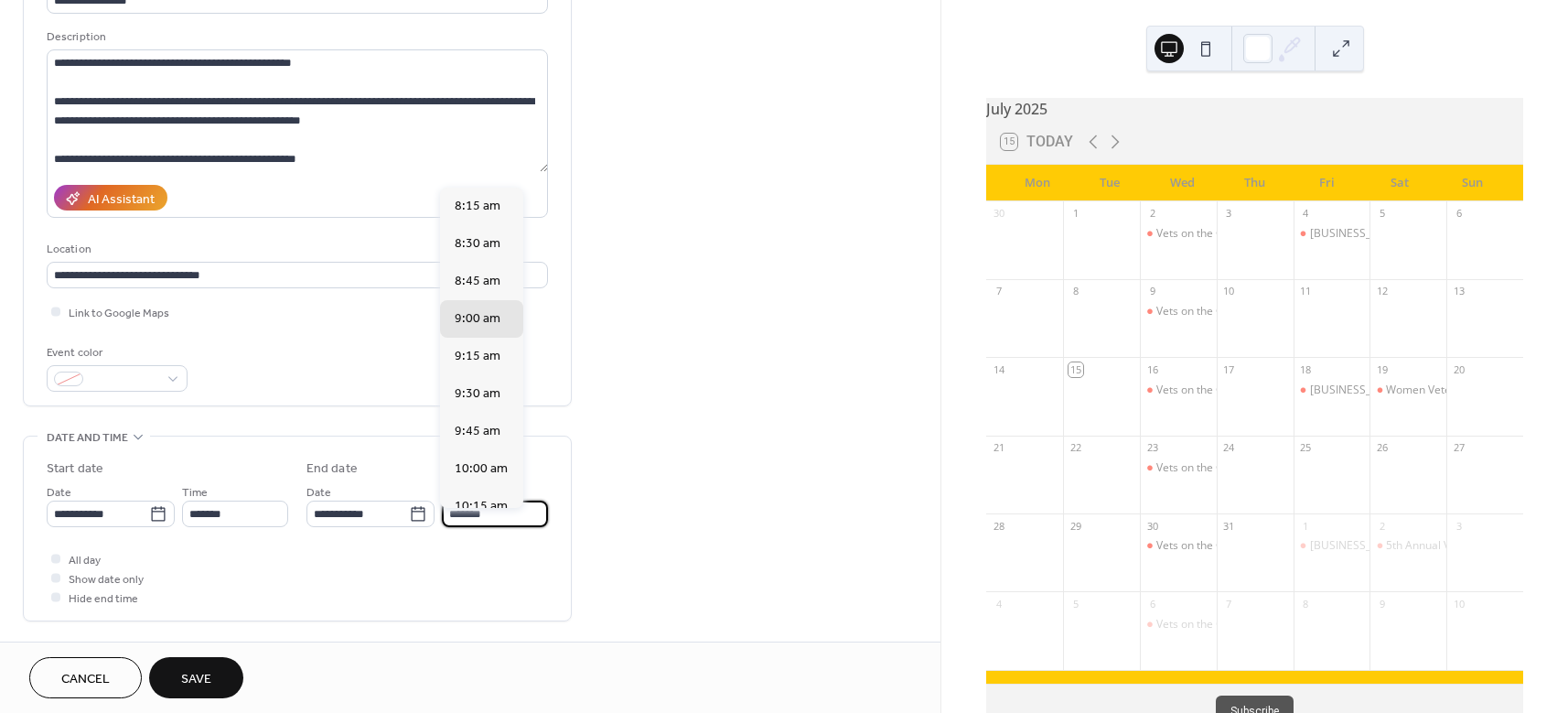 click on "*******" at bounding box center (495, 513) 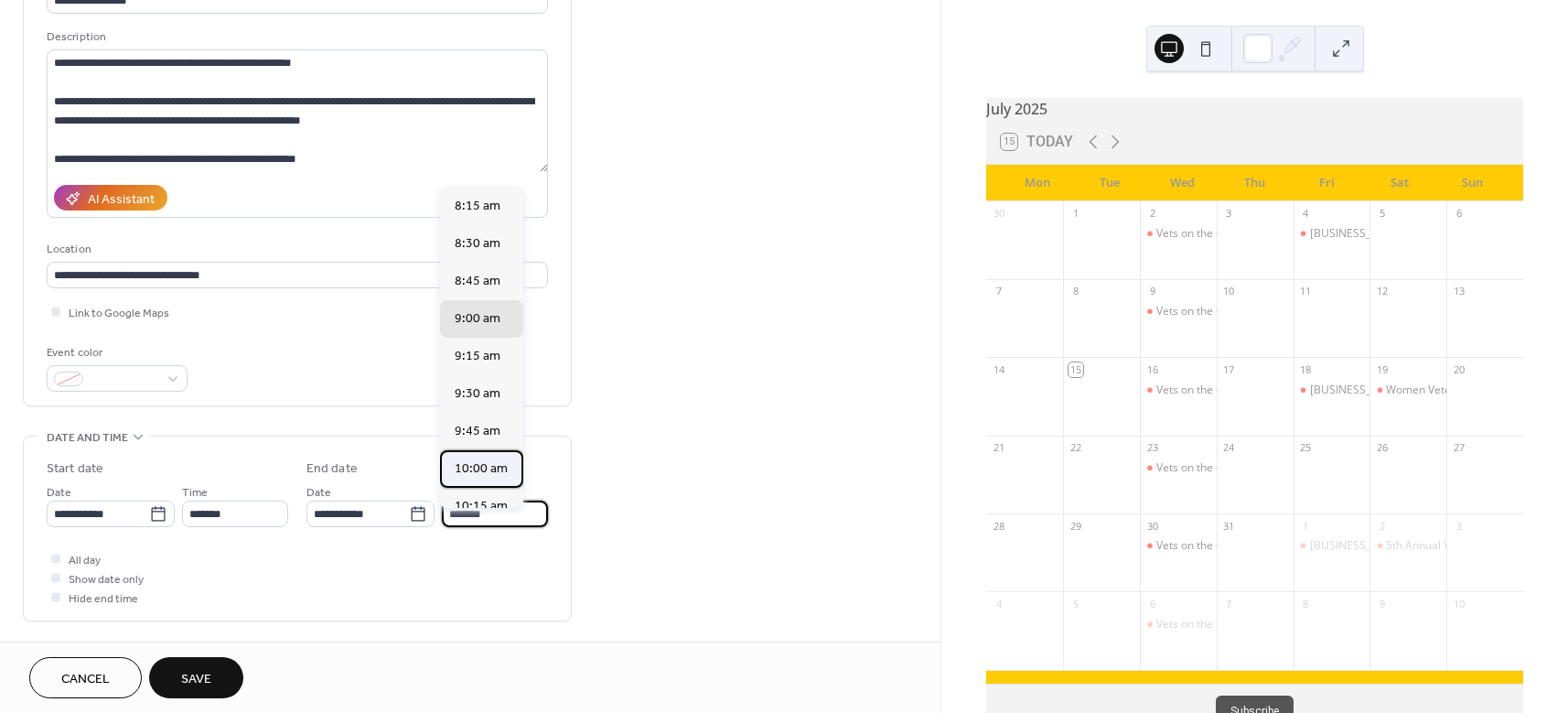 click on "10:00 am" at bounding box center (481, 469) 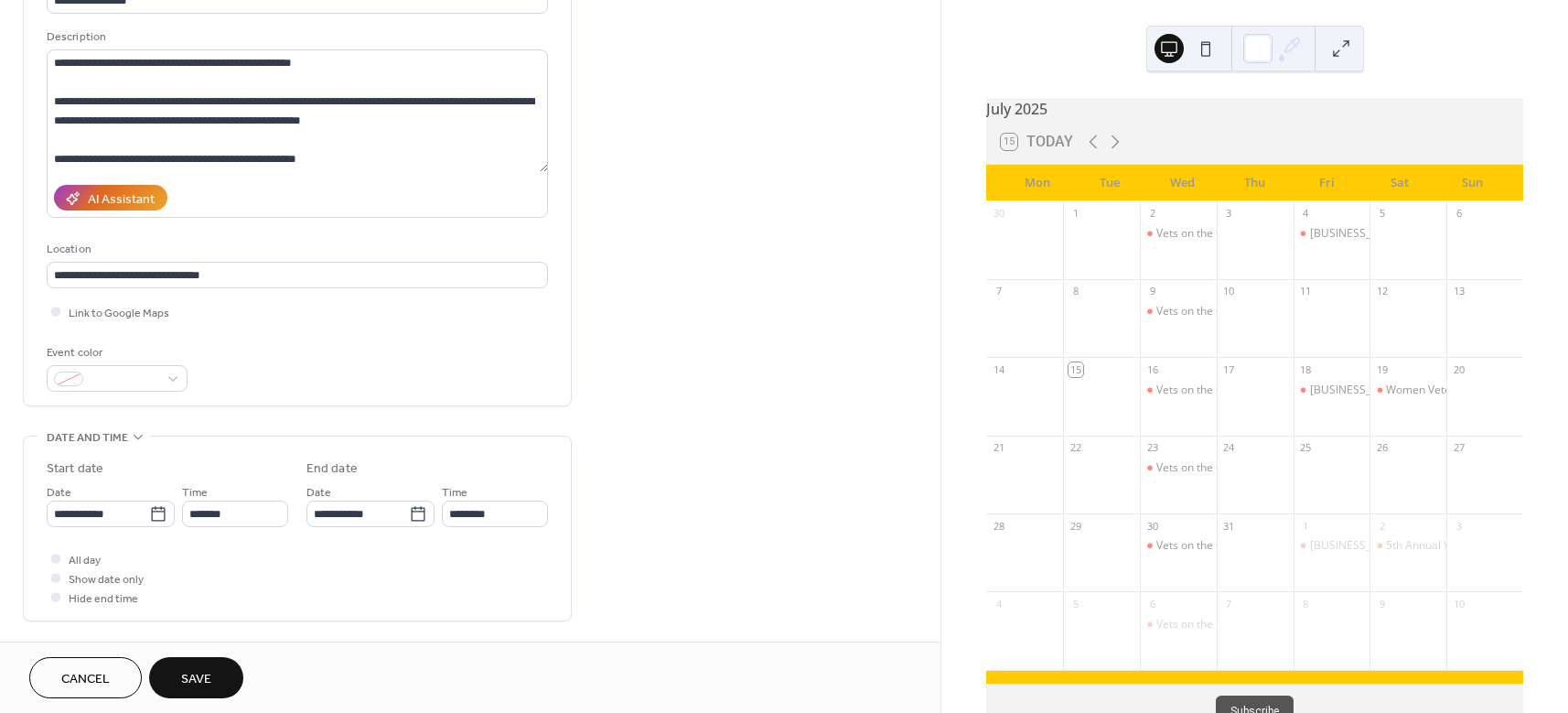click on "Save" at bounding box center (196, 677) 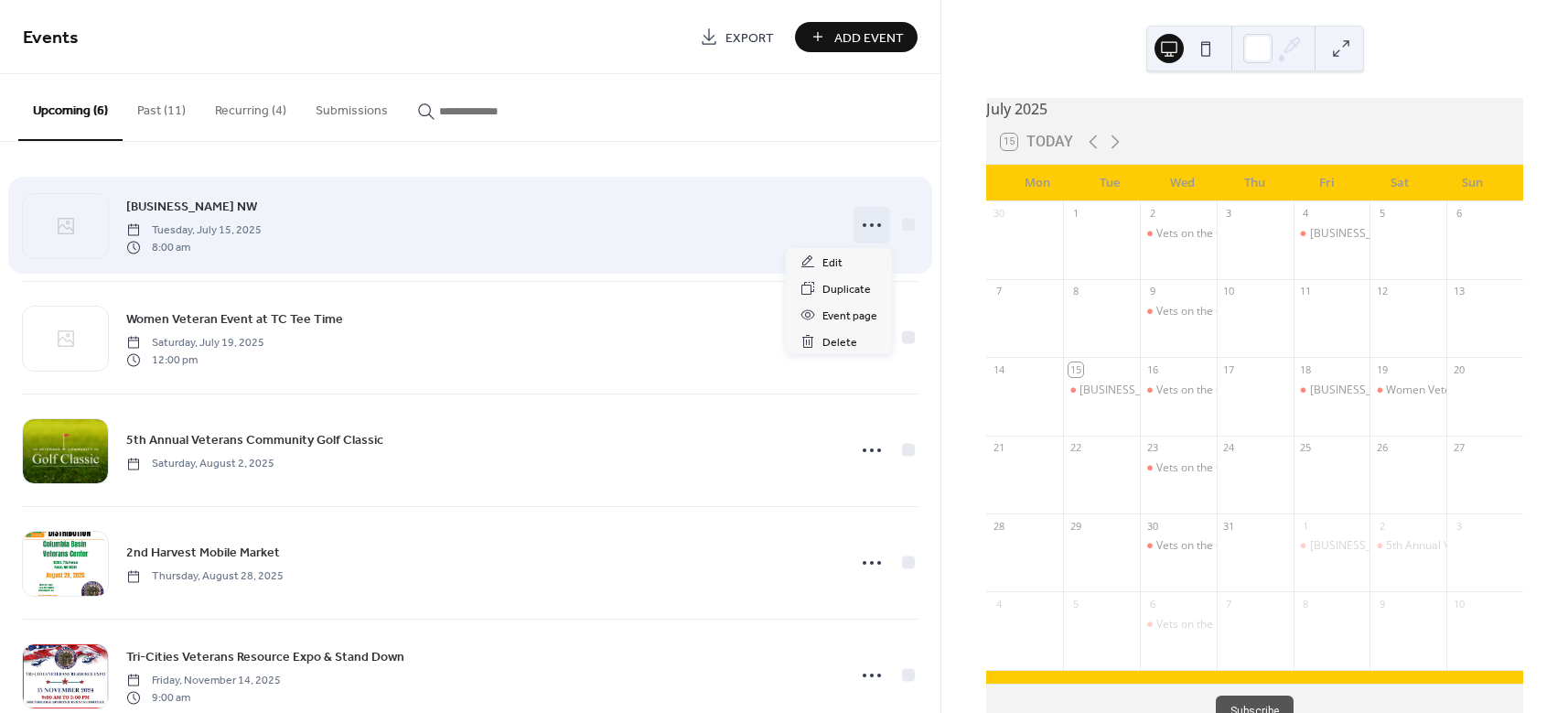click 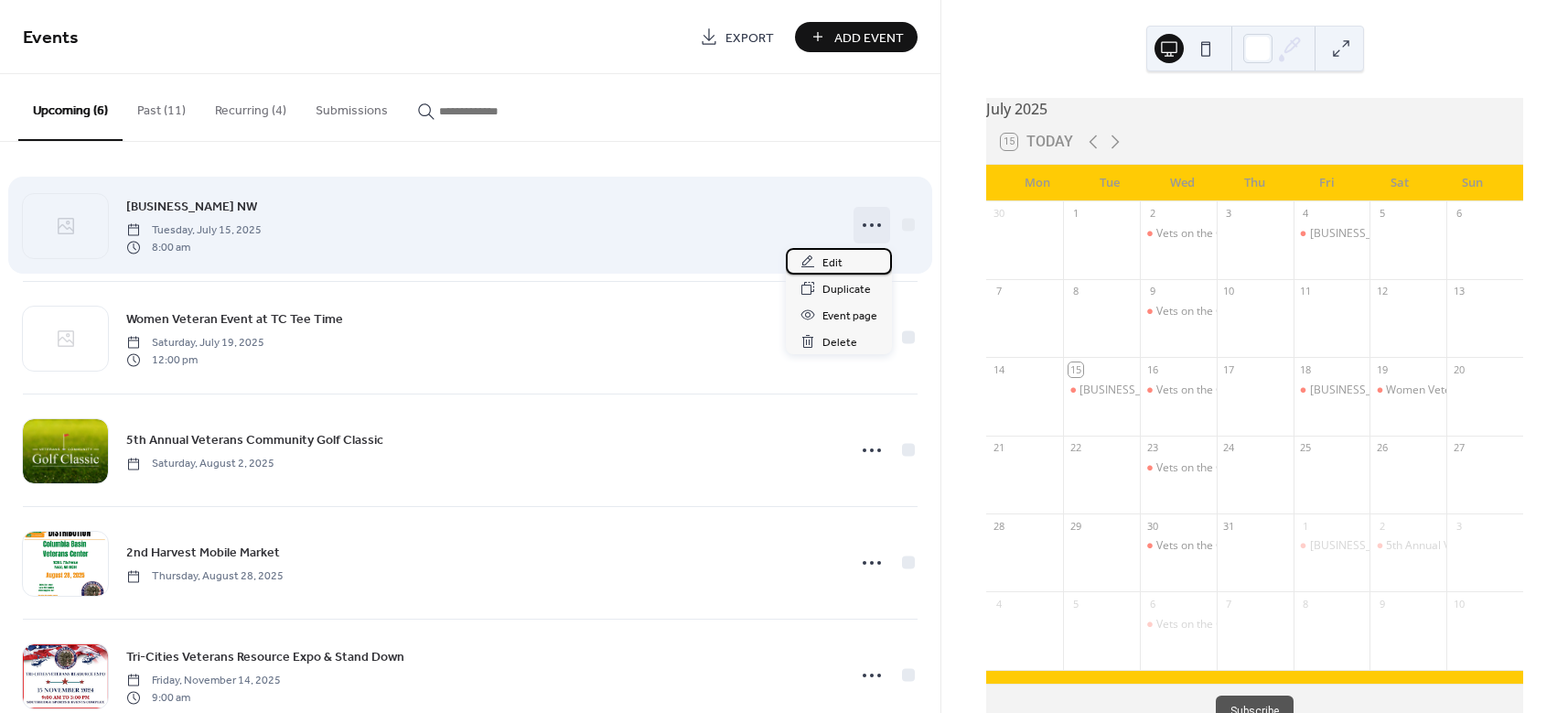 click on "Edit" at bounding box center [832, 263] 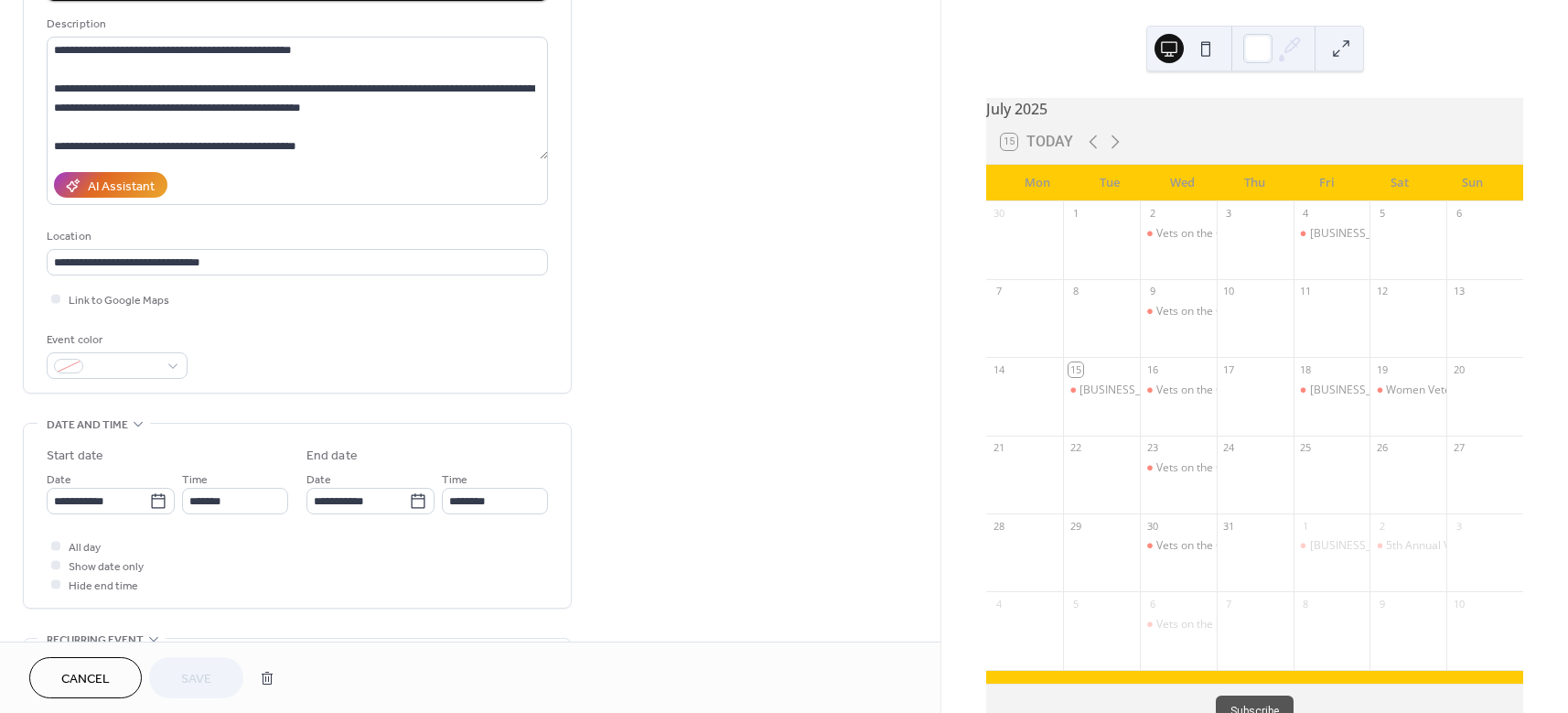 scroll, scrollTop: 200, scrollLeft: 0, axis: vertical 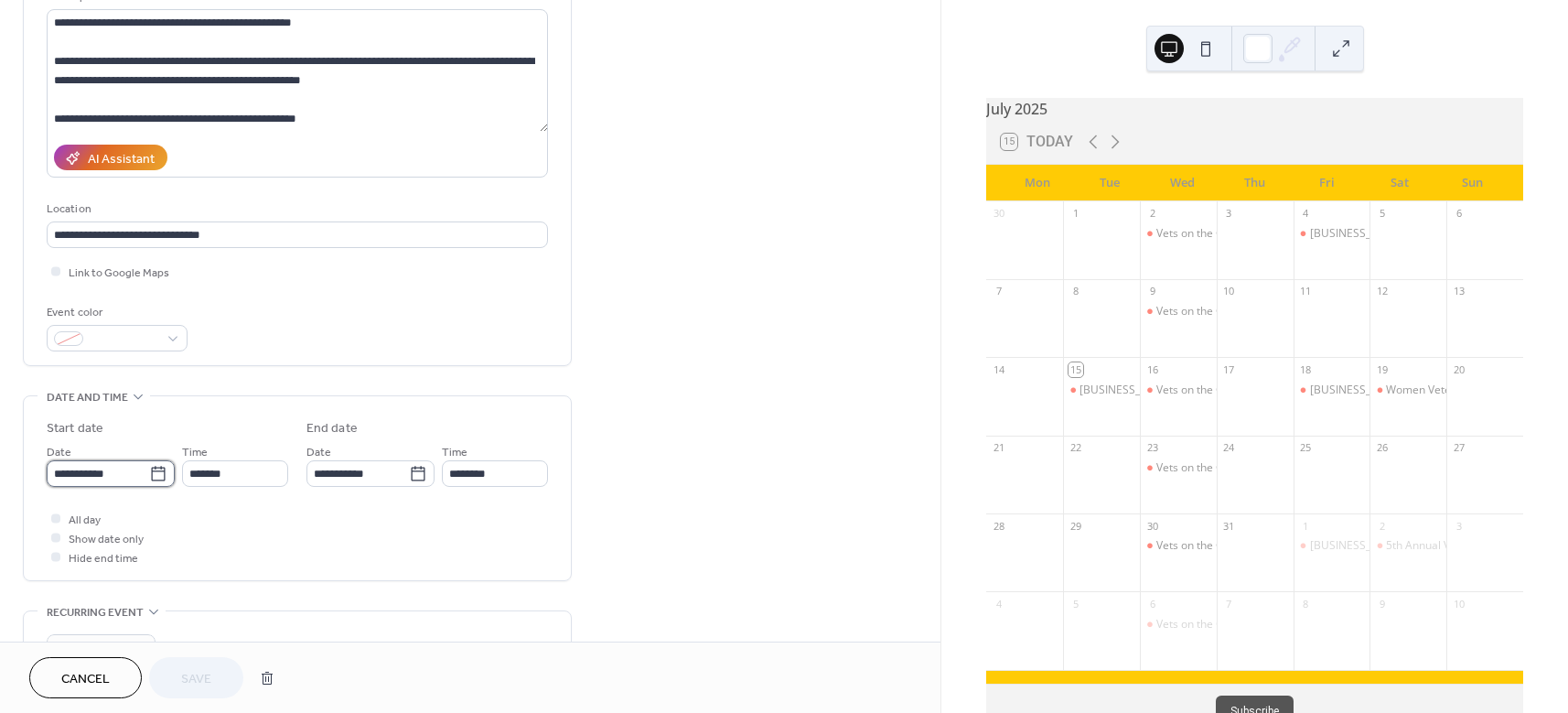 click on "**********" at bounding box center [98, 473] 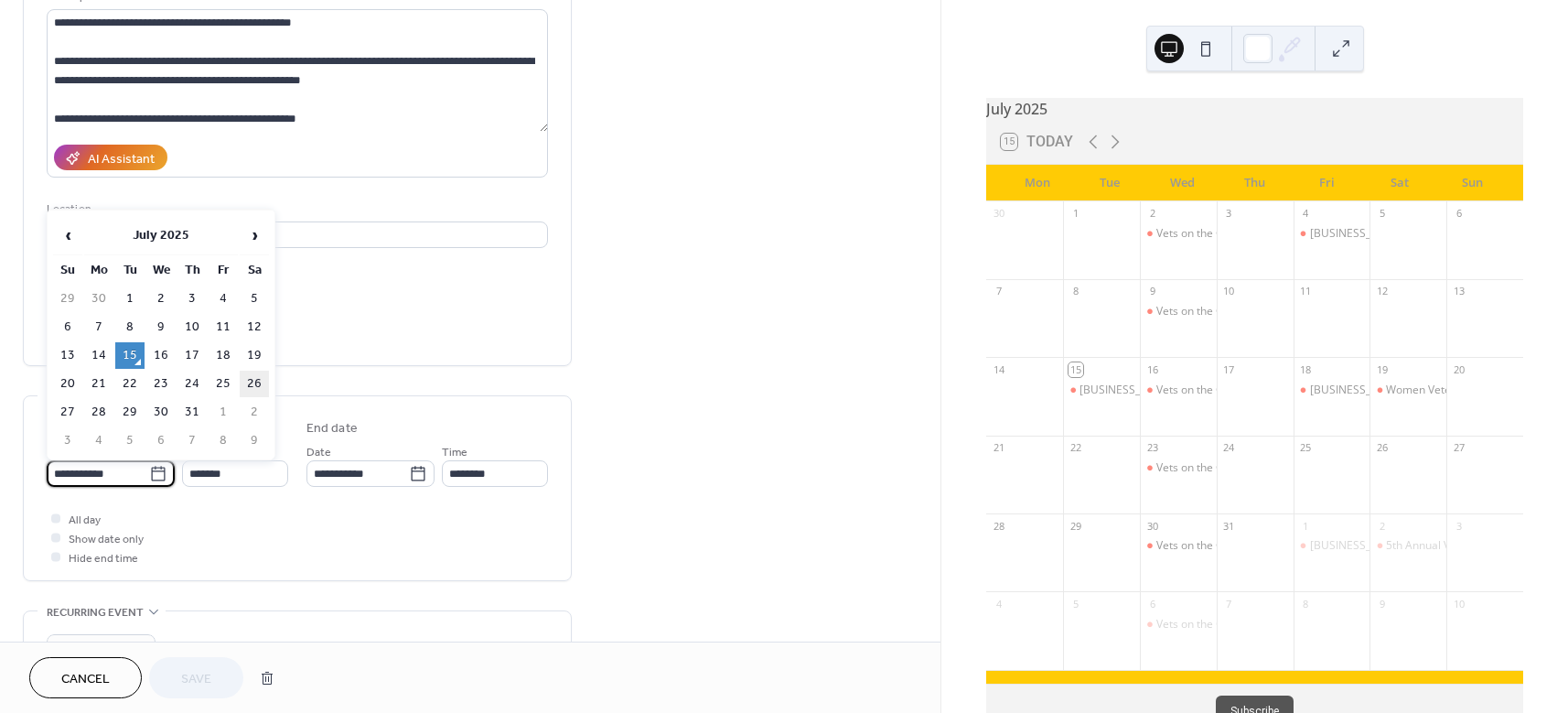 click on "26" at bounding box center [254, 384] 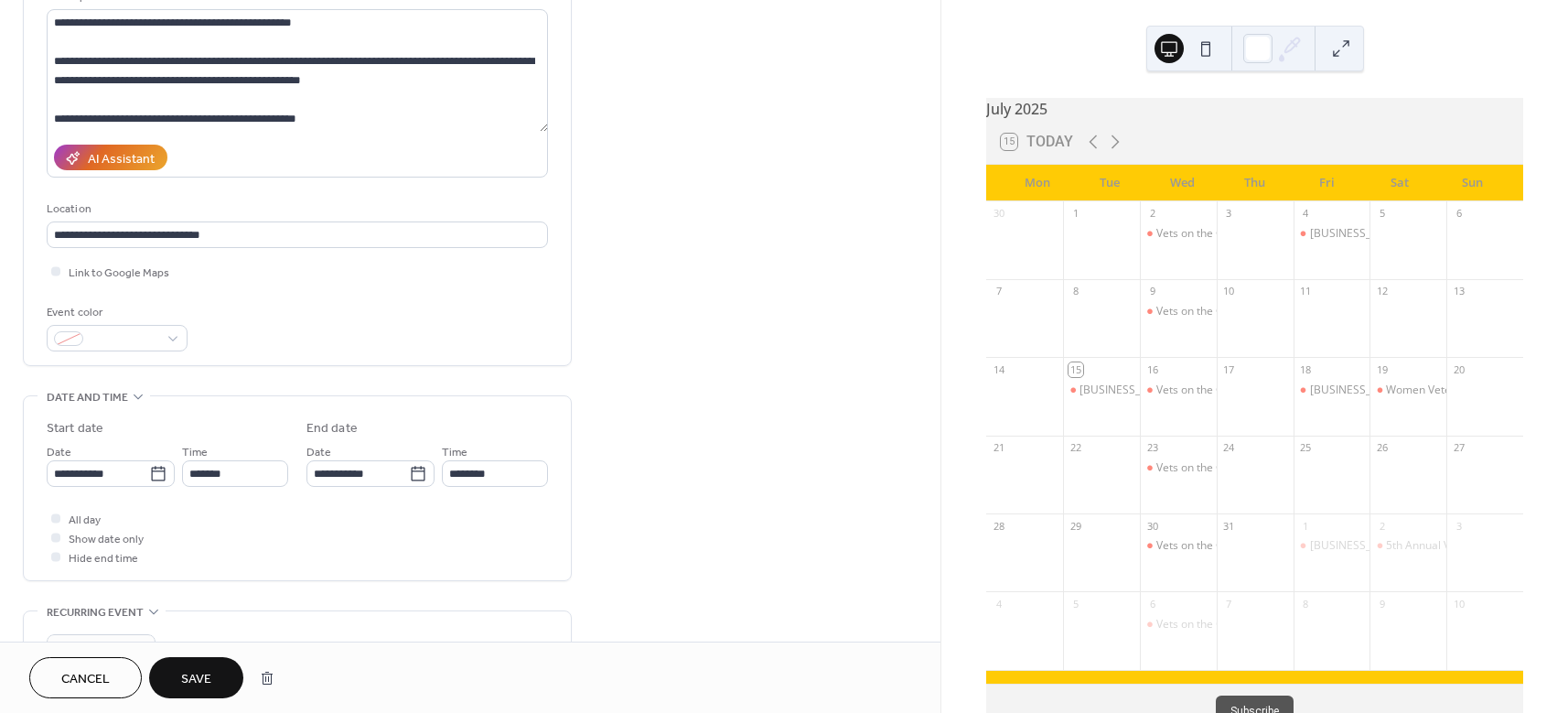 click on "Save" at bounding box center (196, 679) 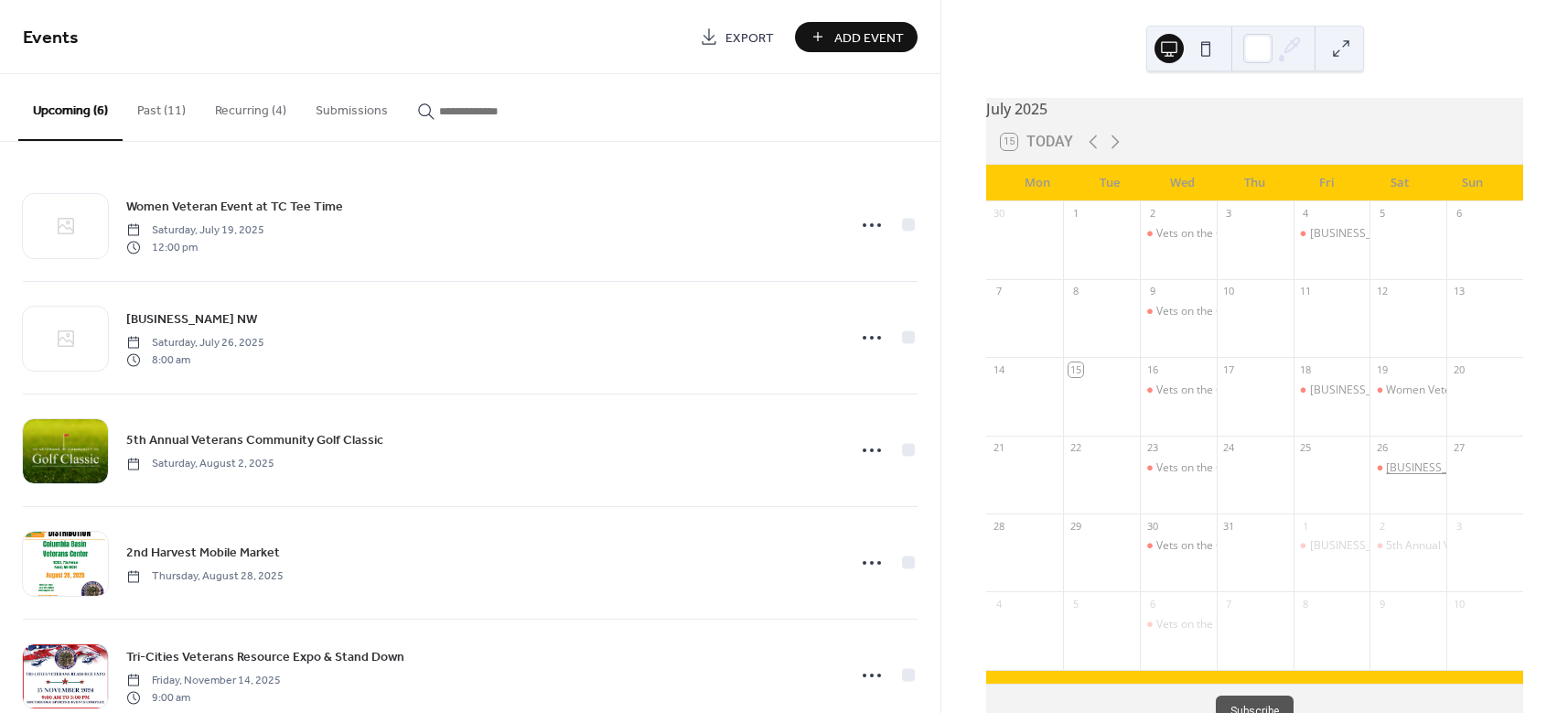click on "[BUSINESS_NAME] NW" at bounding box center (1444, 468) 